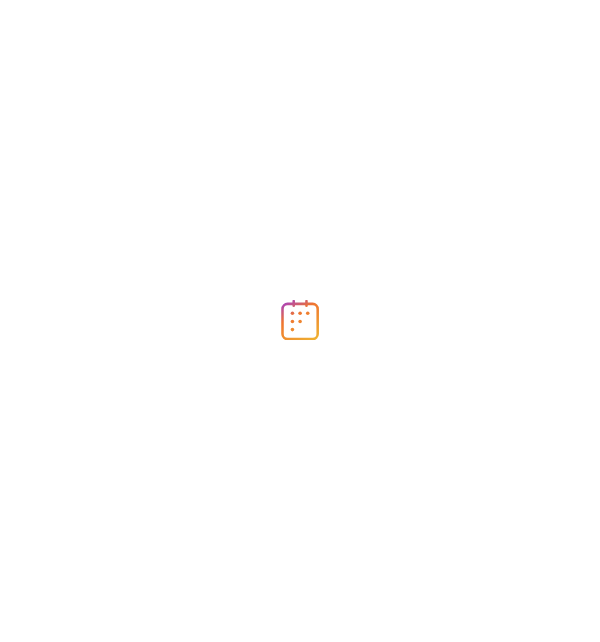 scroll, scrollTop: 0, scrollLeft: 0, axis: both 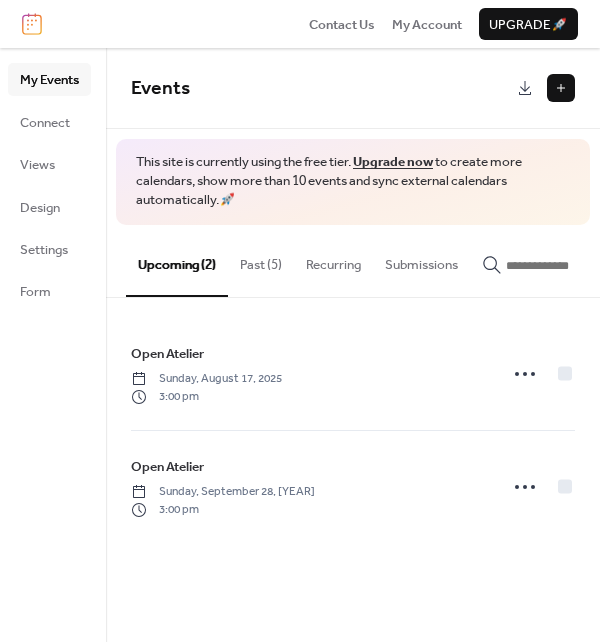 click at bounding box center (561, 88) 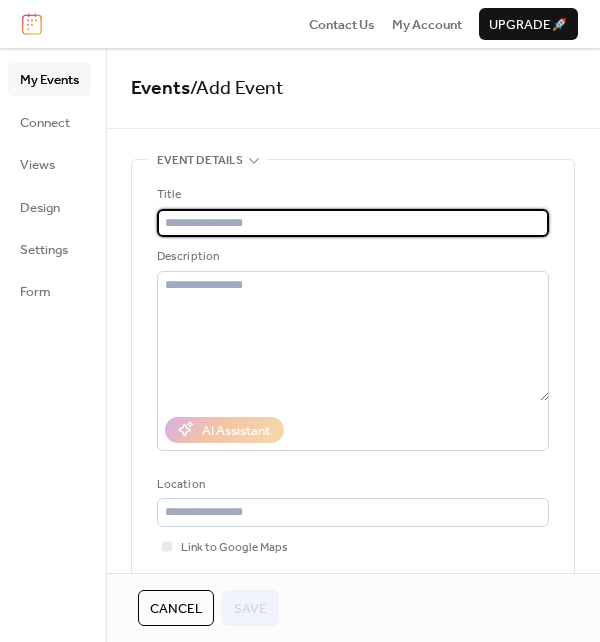 click at bounding box center (353, 223) 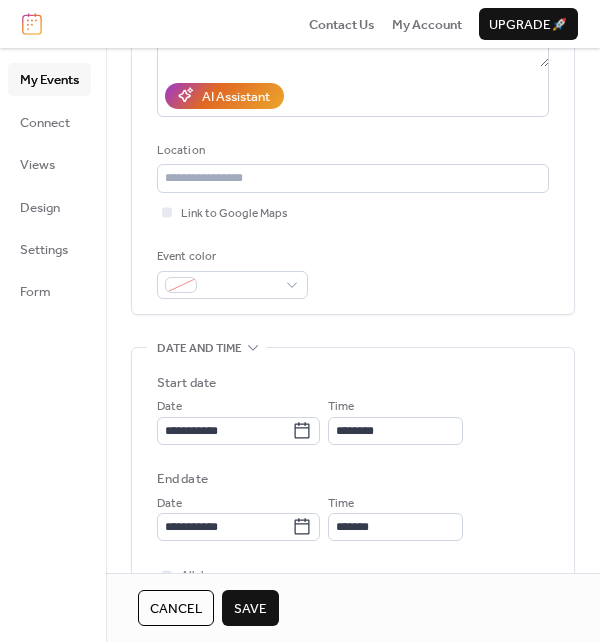 scroll, scrollTop: 600, scrollLeft: 0, axis: vertical 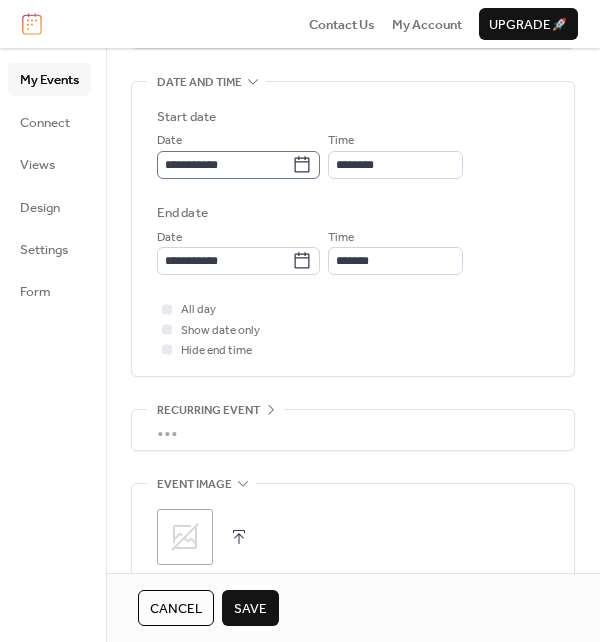 type on "**********" 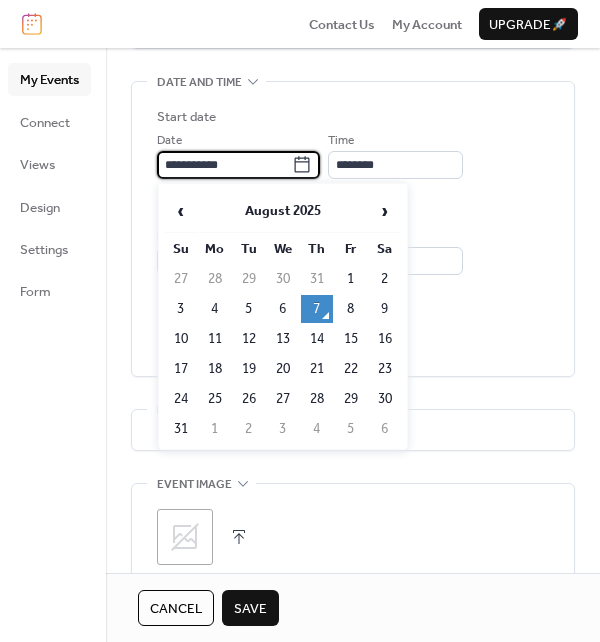 drag, startPoint x: 258, startPoint y: 157, endPoint x: 112, endPoint y: 152, distance: 146.08559 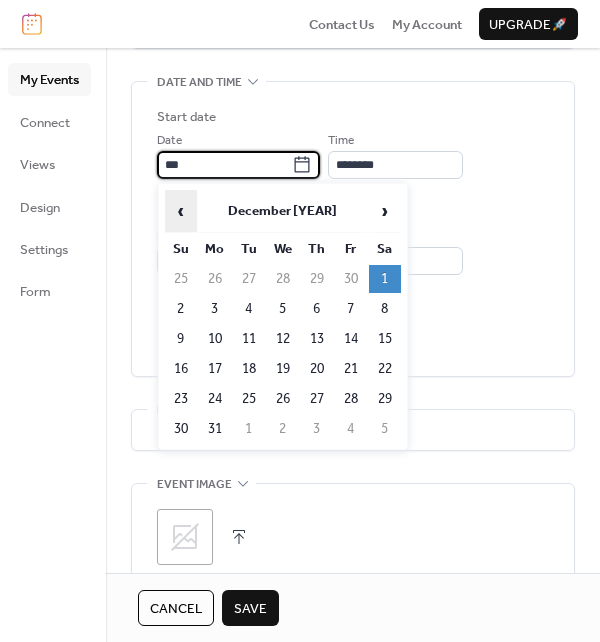 click on "‹" at bounding box center (181, 211) 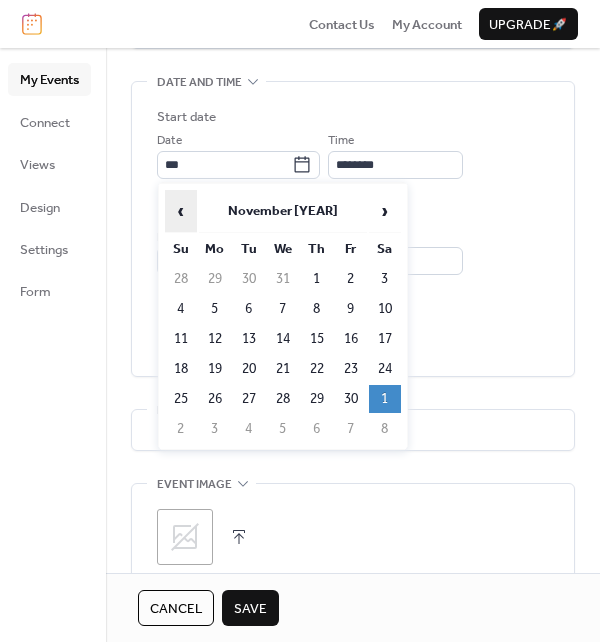 click on "‹" at bounding box center (181, 211) 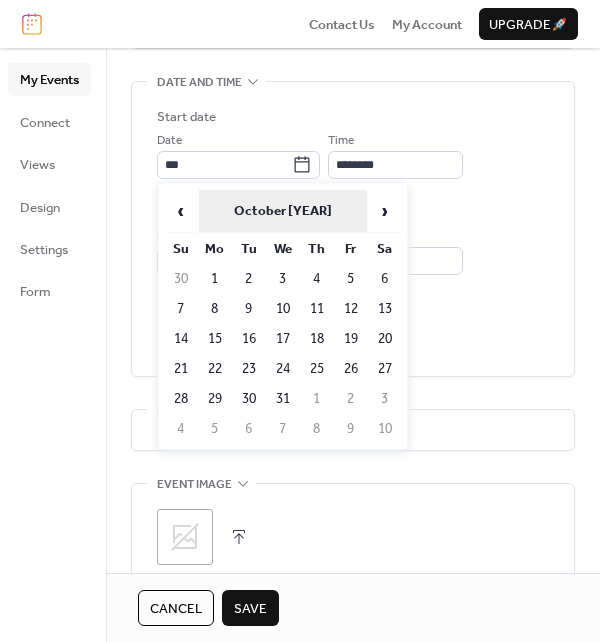 click on "October [YEAR]" at bounding box center [283, 211] 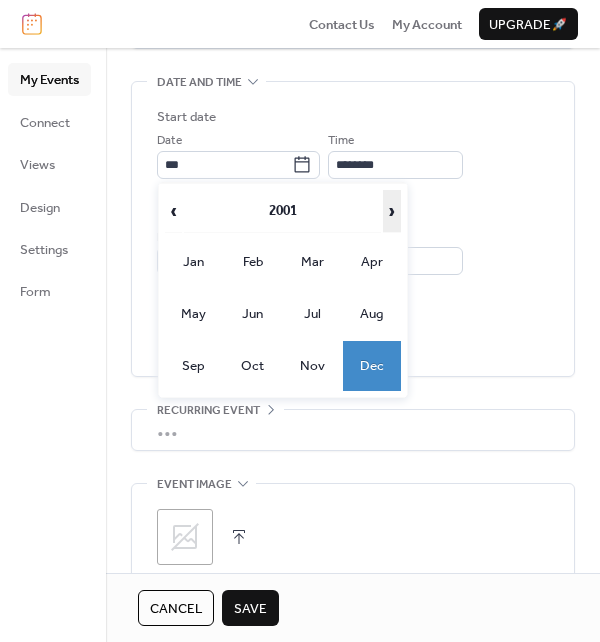 click on "›" at bounding box center (392, 211) 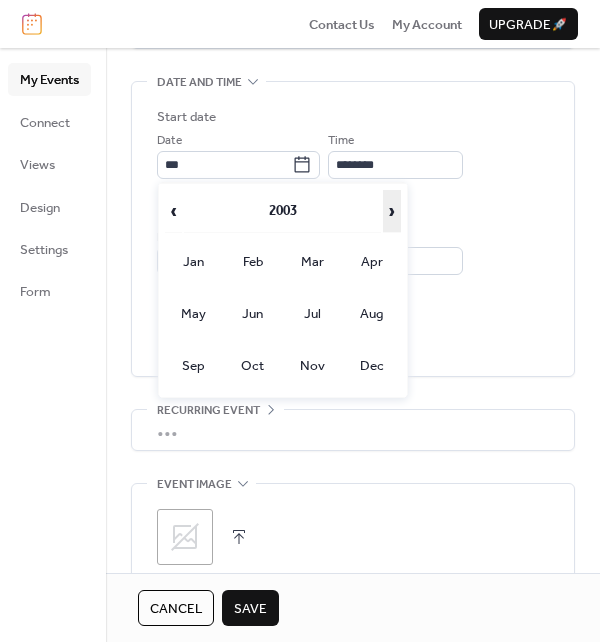 click on "›" at bounding box center [392, 211] 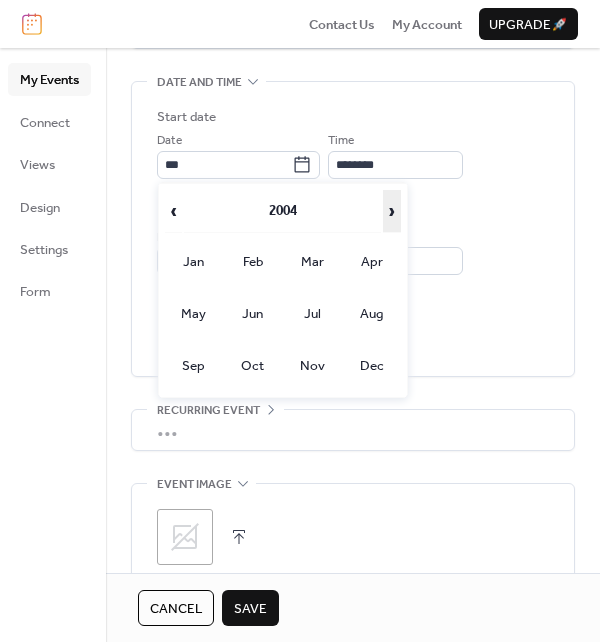 click on "›" at bounding box center [392, 211] 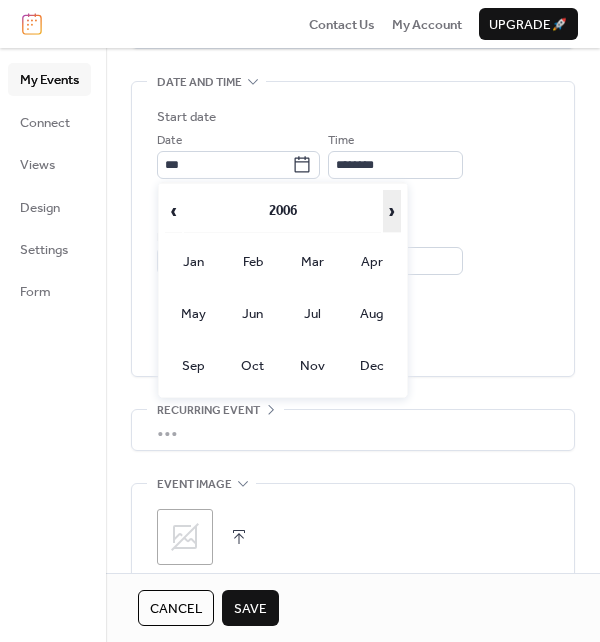 click on "›" at bounding box center [392, 211] 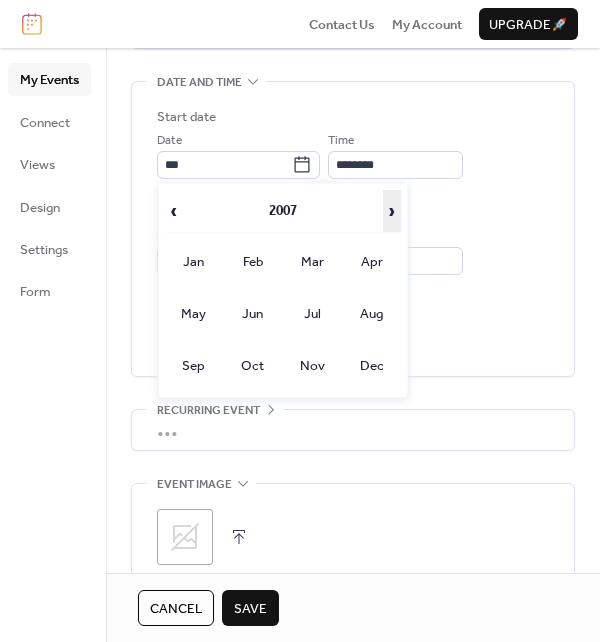 click on "›" at bounding box center [392, 211] 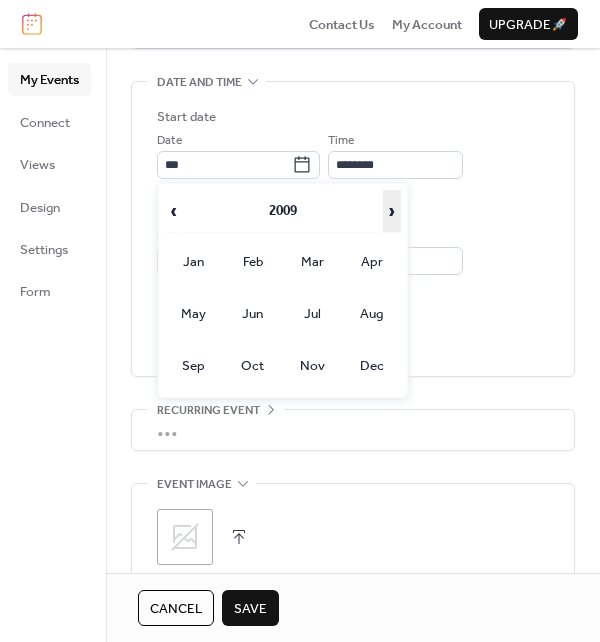 click on "›" at bounding box center (392, 211) 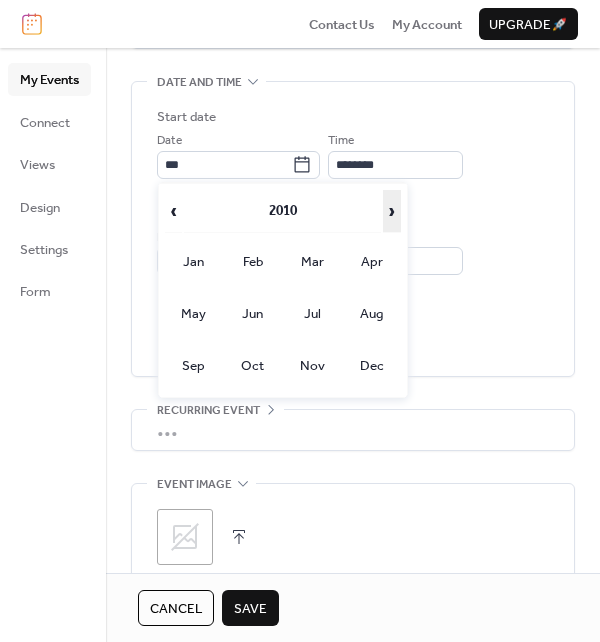 click on "›" at bounding box center (392, 211) 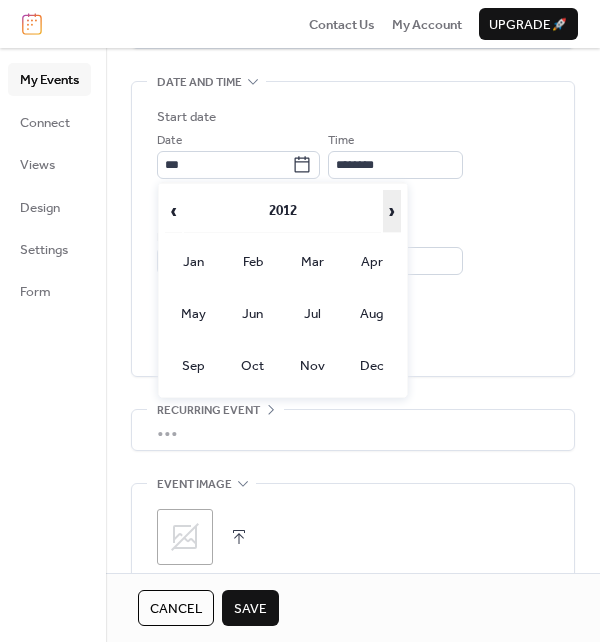 click on "›" at bounding box center (392, 211) 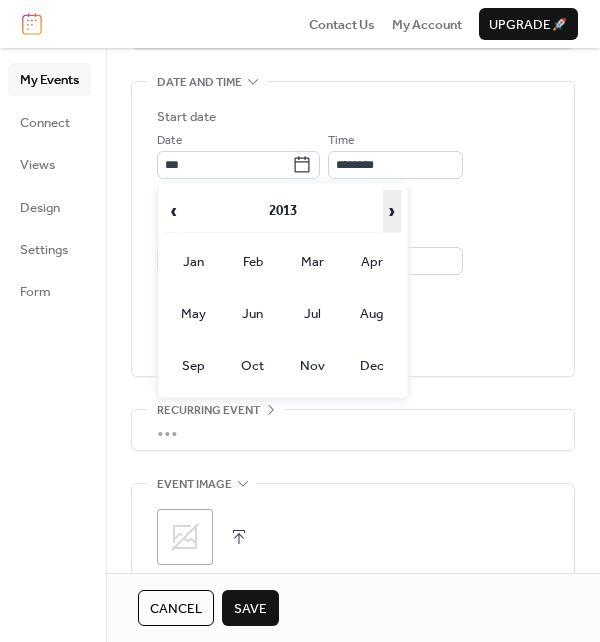 click on "›" at bounding box center (392, 211) 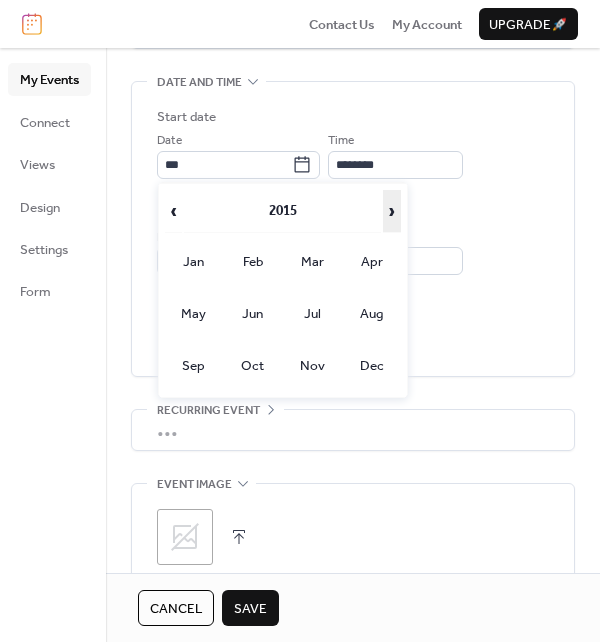 click on "›" at bounding box center (392, 211) 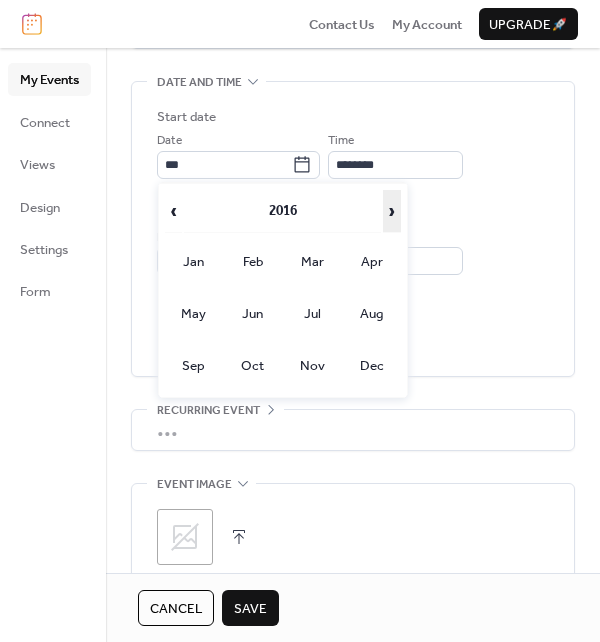 click on "›" at bounding box center (392, 211) 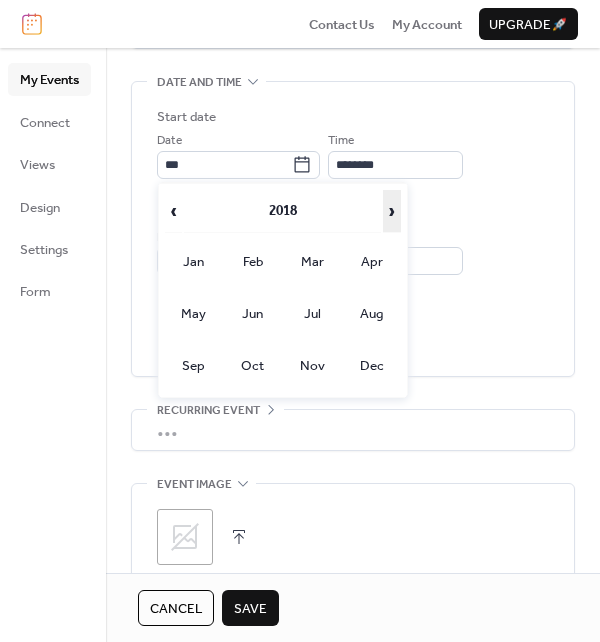 click on "›" at bounding box center (392, 211) 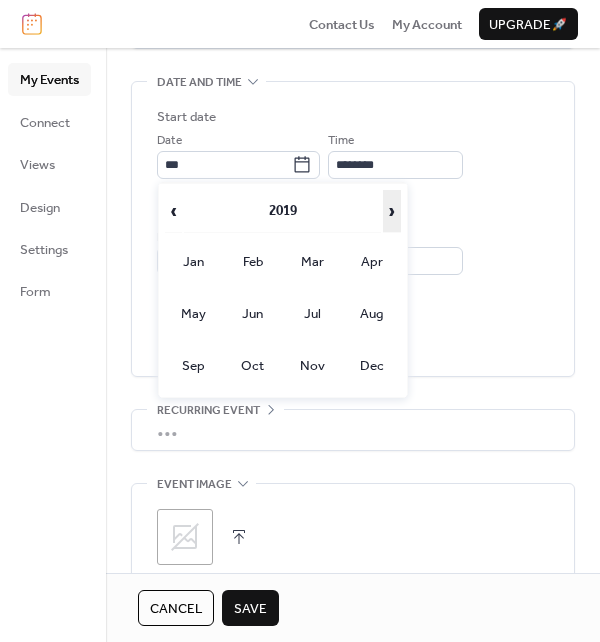click on "›" at bounding box center [392, 211] 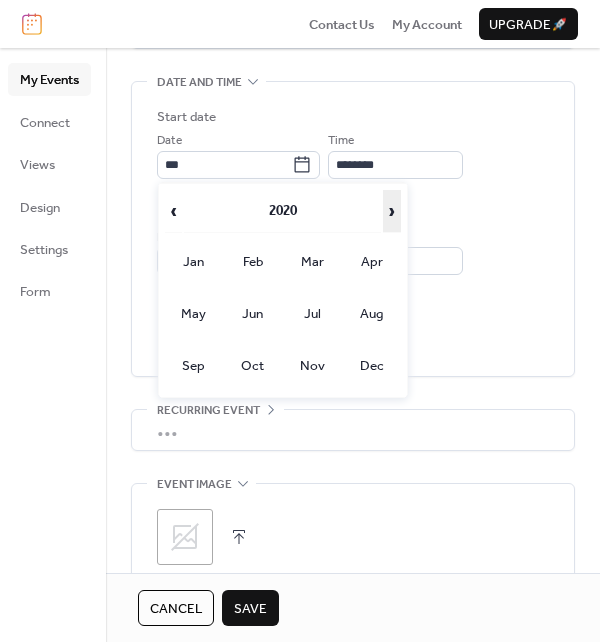 click on "›" at bounding box center [392, 211] 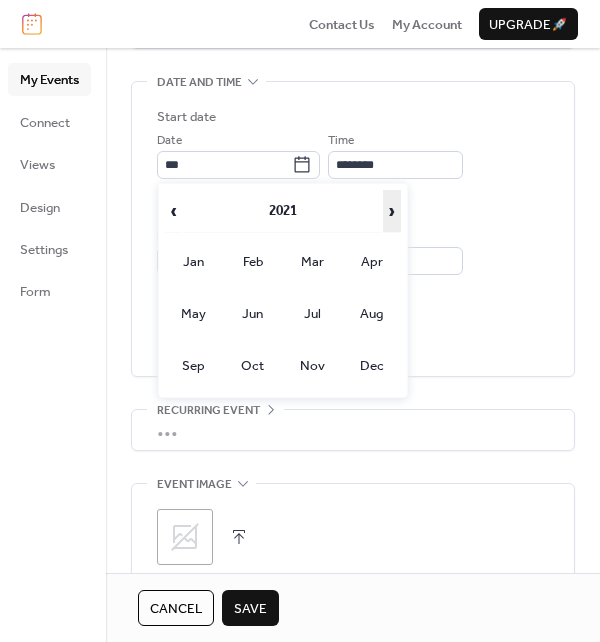 click on "›" at bounding box center (392, 211) 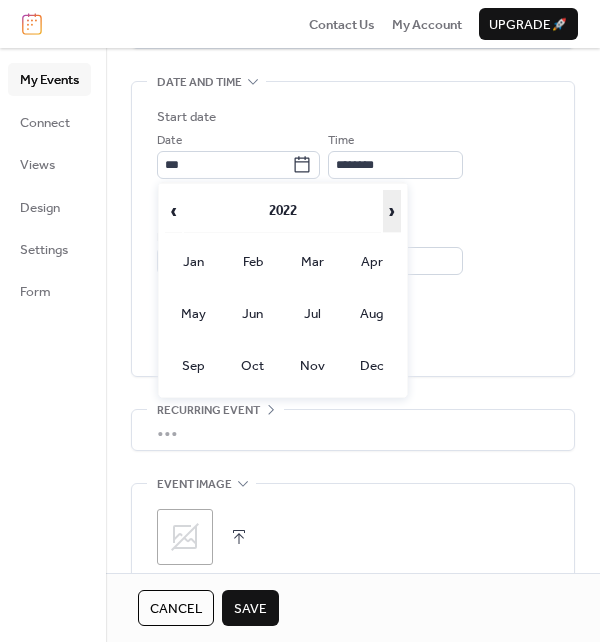 click on "›" at bounding box center (392, 211) 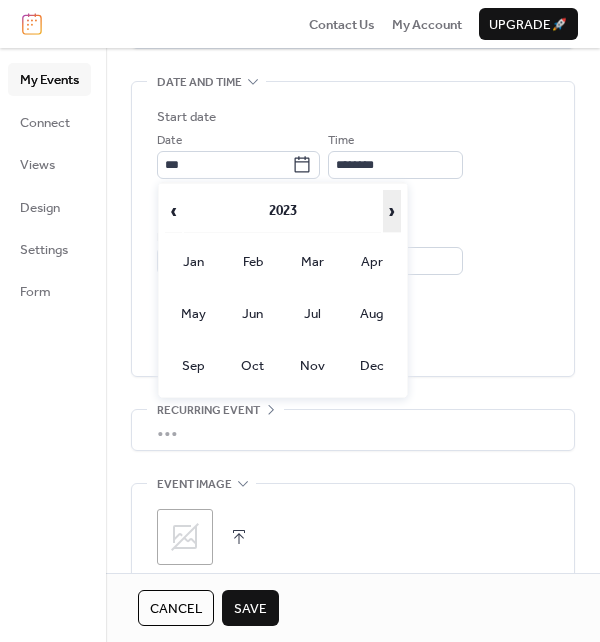 click on "›" at bounding box center (392, 211) 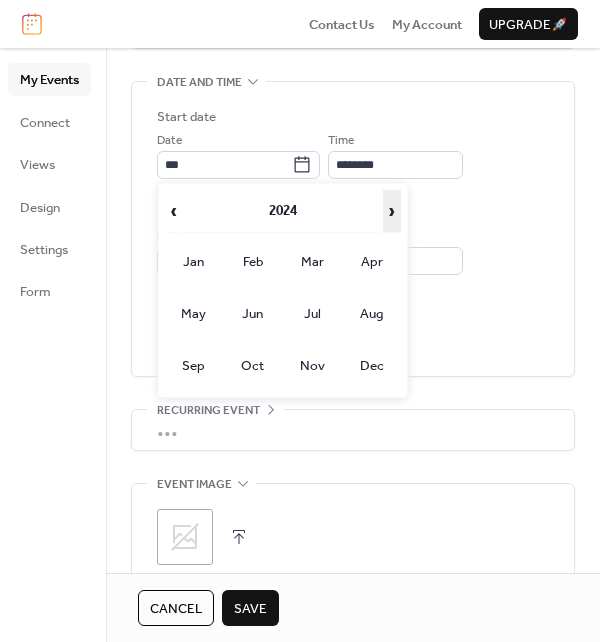 click on "›" at bounding box center [392, 211] 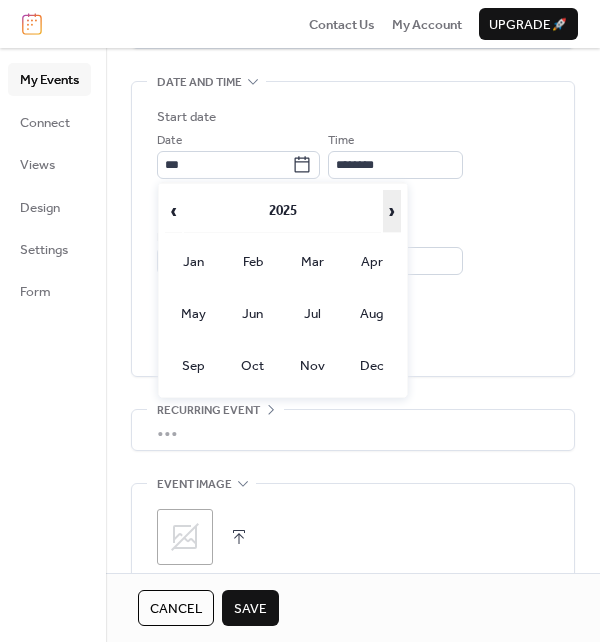 click on "›" at bounding box center (392, 211) 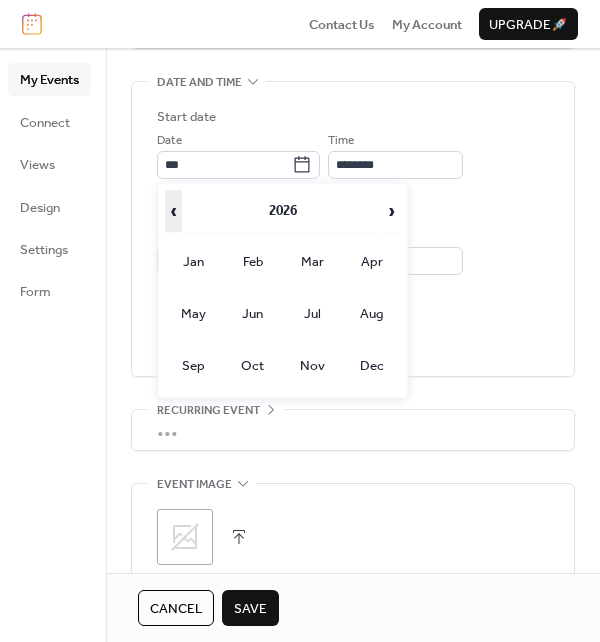 click on "‹" at bounding box center [174, 211] 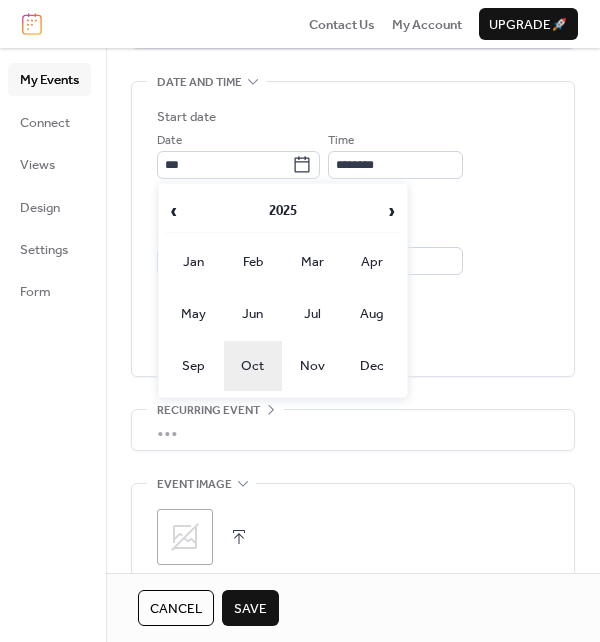 click on "Oct" at bounding box center (253, 366) 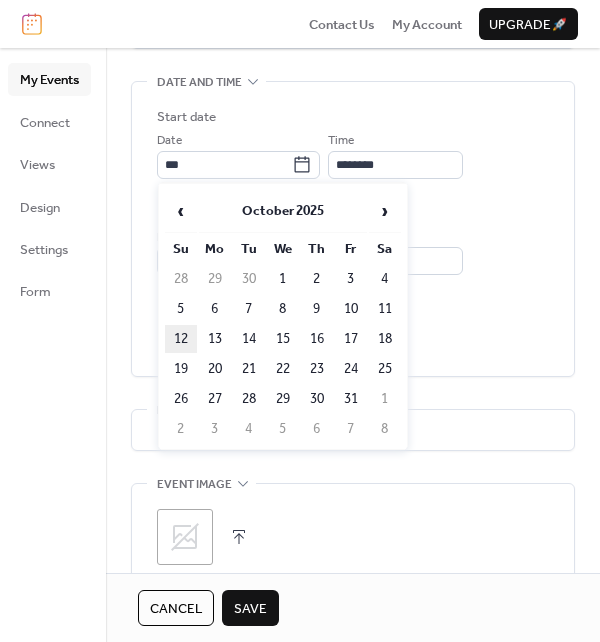click on "12" at bounding box center (181, 339) 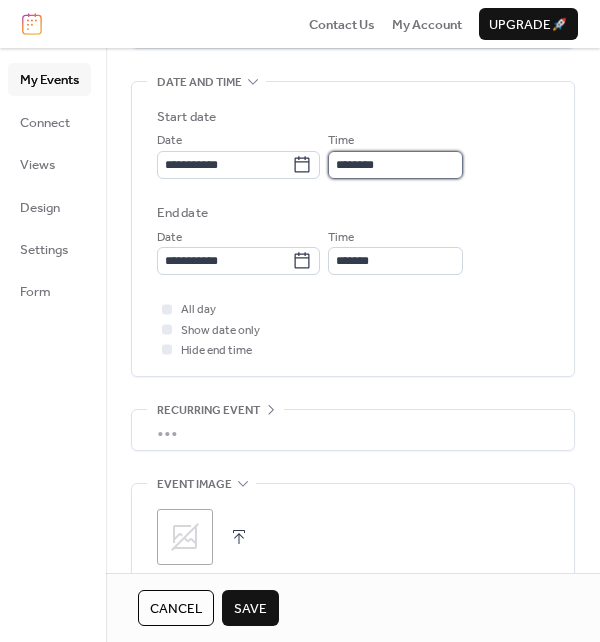 click on "********" at bounding box center (395, 165) 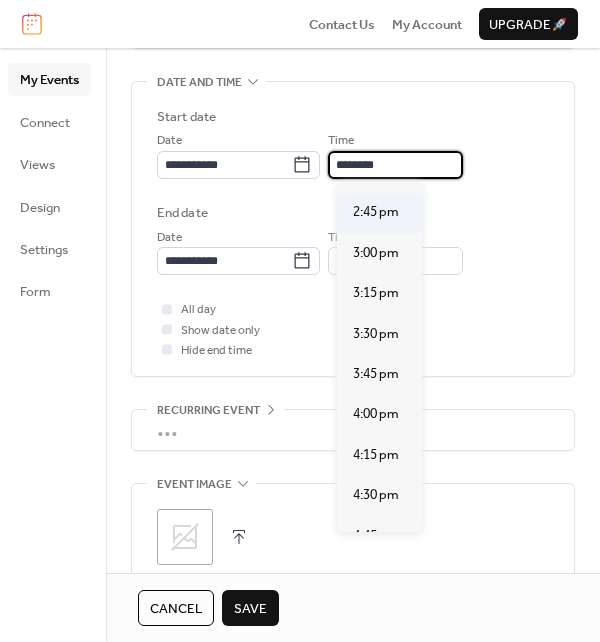 scroll, scrollTop: 2339, scrollLeft: 0, axis: vertical 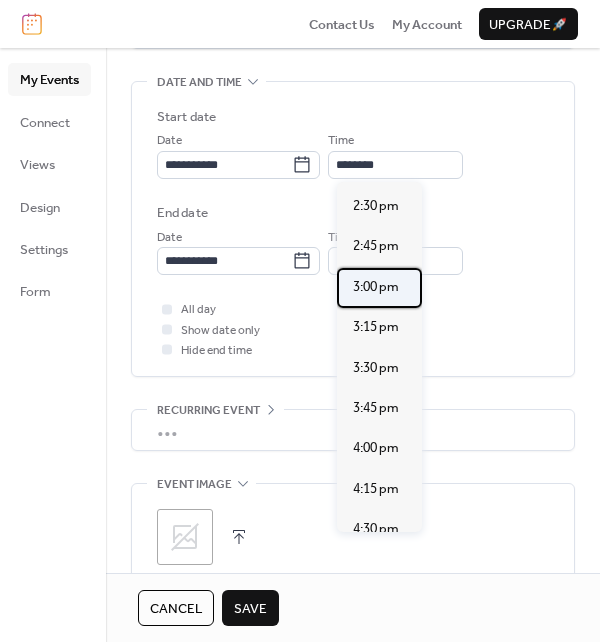 click on "3:00 pm" at bounding box center [376, 287] 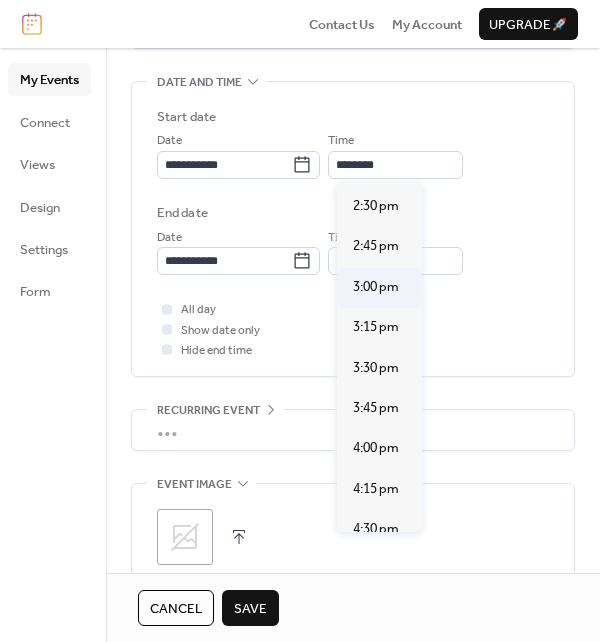 type on "*******" 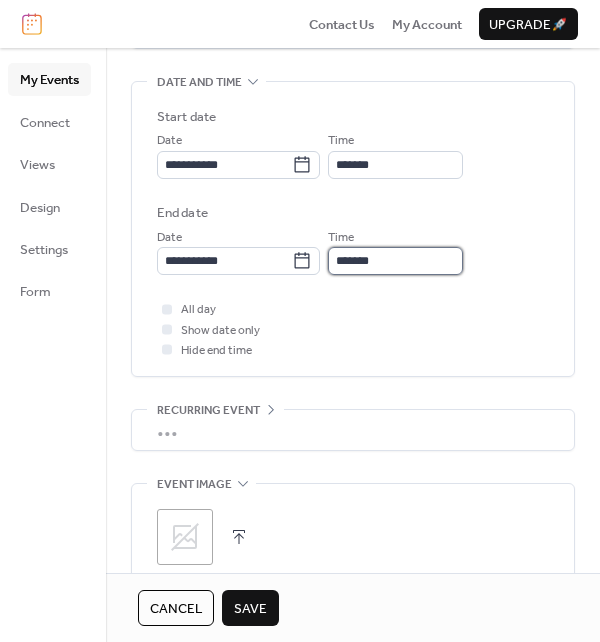 click on "*******" at bounding box center [395, 261] 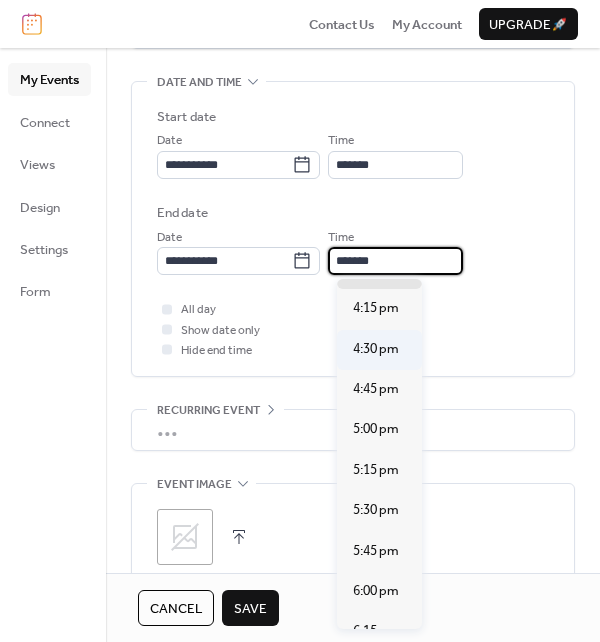 scroll, scrollTop: 200, scrollLeft: 0, axis: vertical 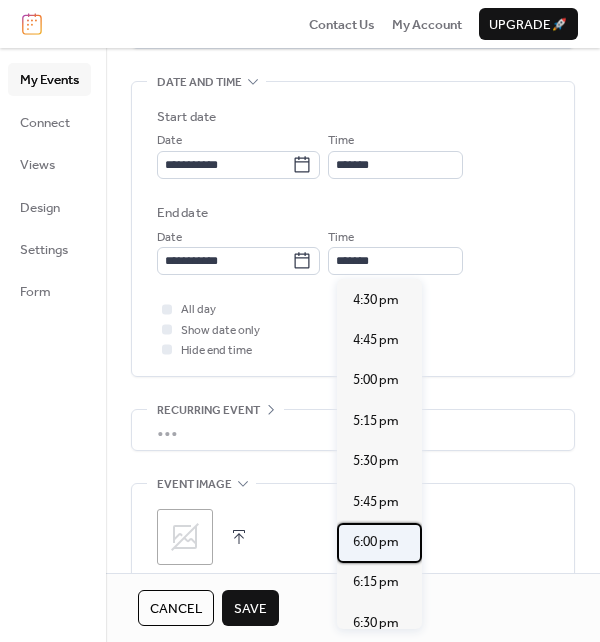click on "6:00 pm" at bounding box center (376, 542) 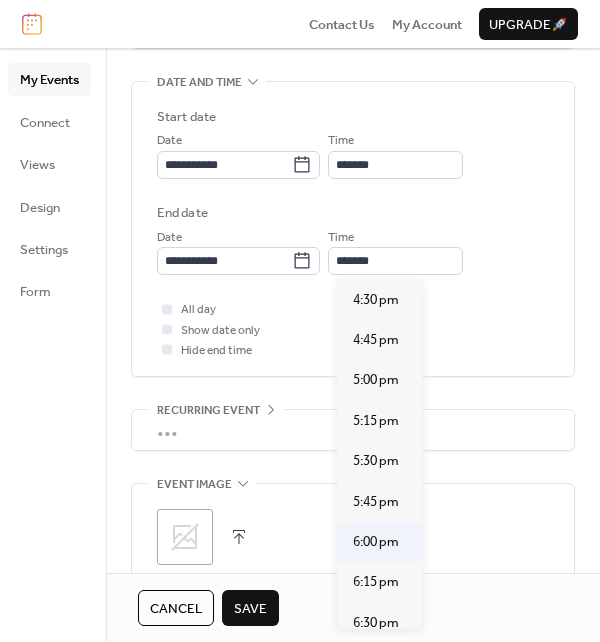 type on "*******" 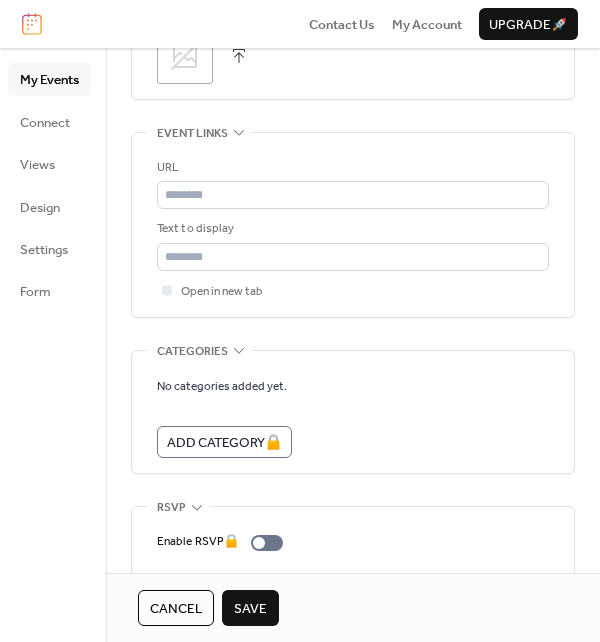scroll, scrollTop: 1138, scrollLeft: 0, axis: vertical 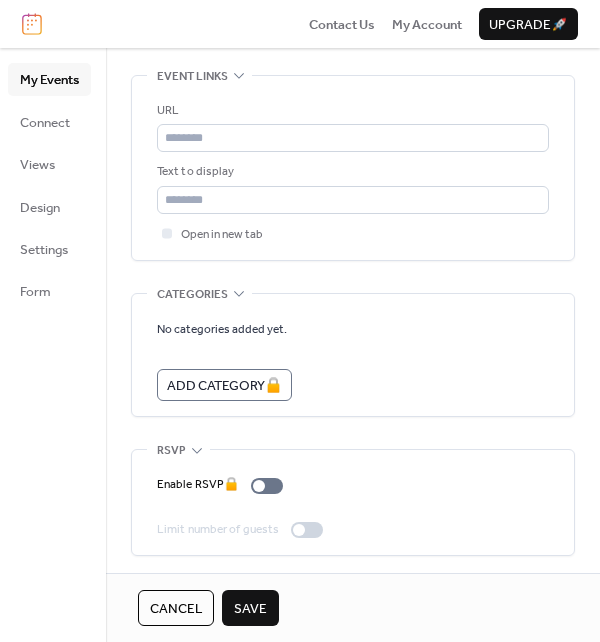 click on "Save" at bounding box center (250, 609) 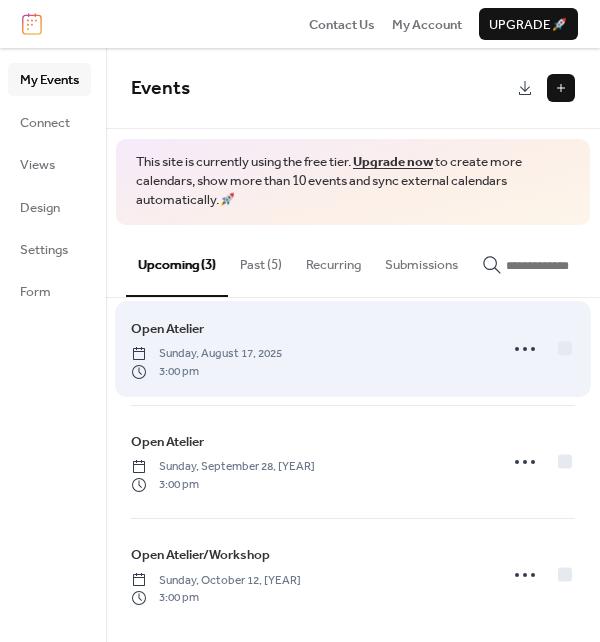 scroll, scrollTop: 39, scrollLeft: 0, axis: vertical 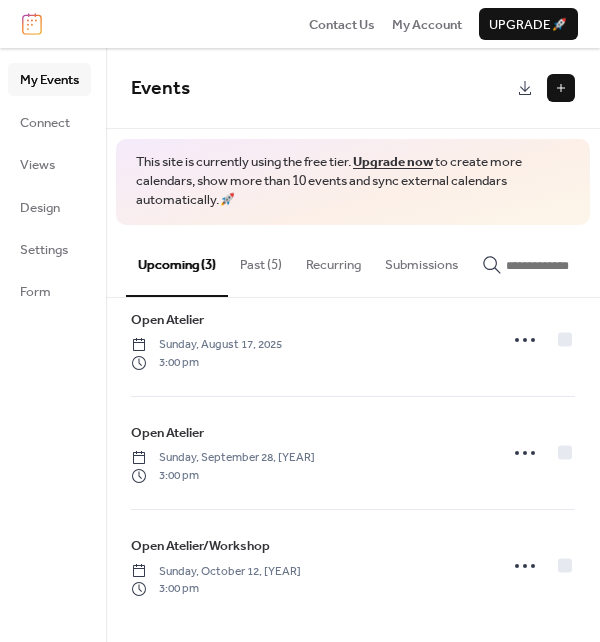 click at bounding box center [561, 88] 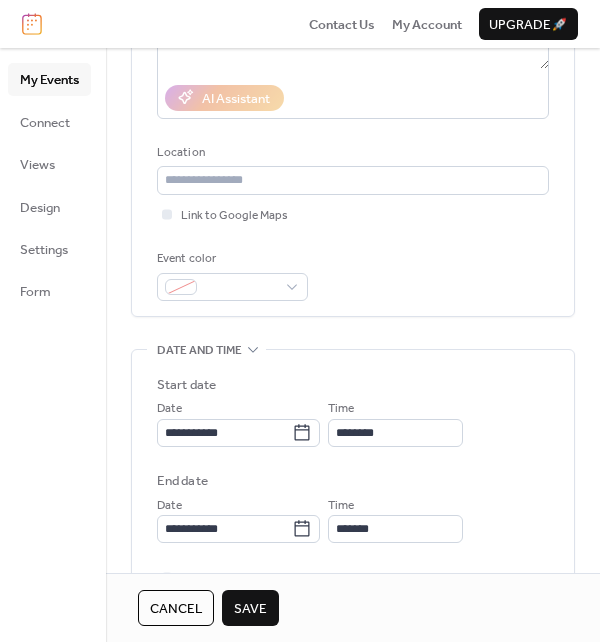 scroll, scrollTop: 400, scrollLeft: 0, axis: vertical 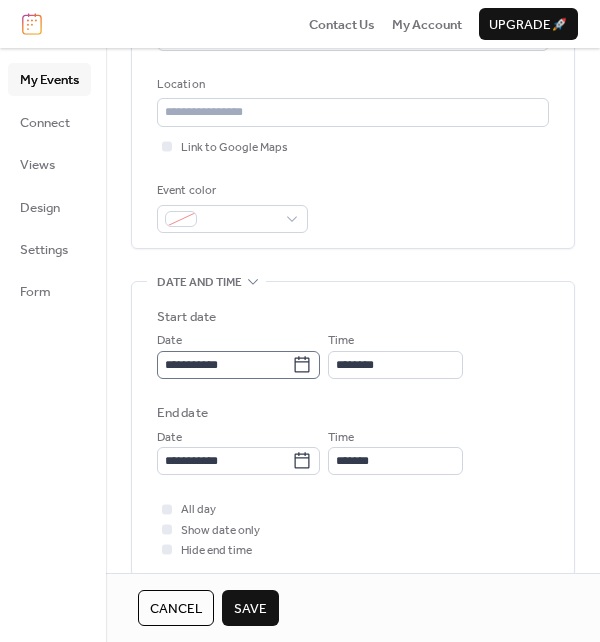type on "**********" 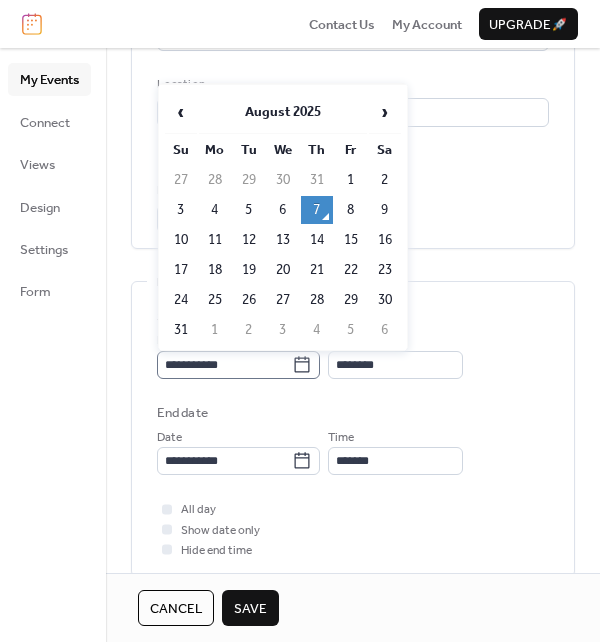 click 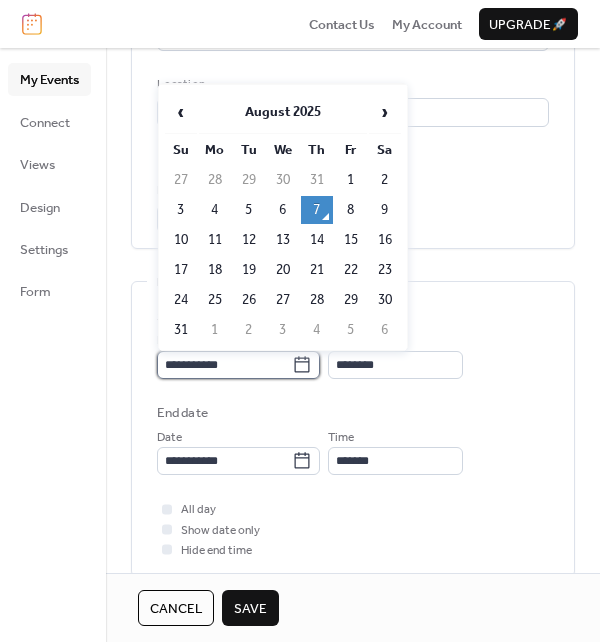 click on "**********" at bounding box center [224, 365] 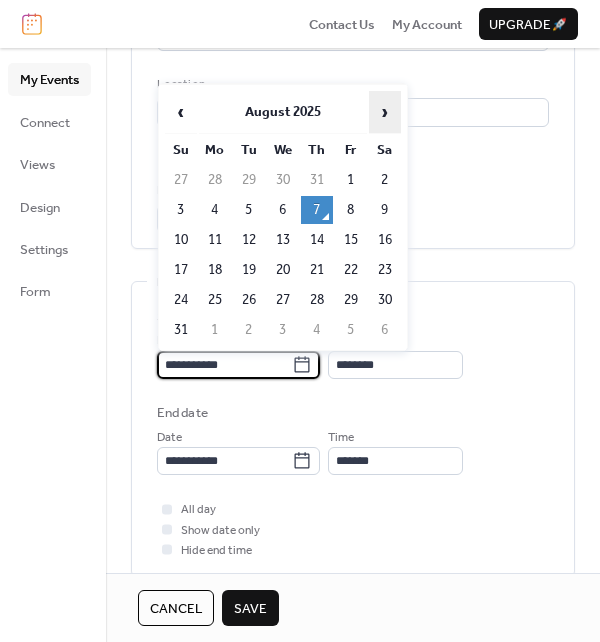 click on "‹ August [YEAR] ›" at bounding box center [283, 112] 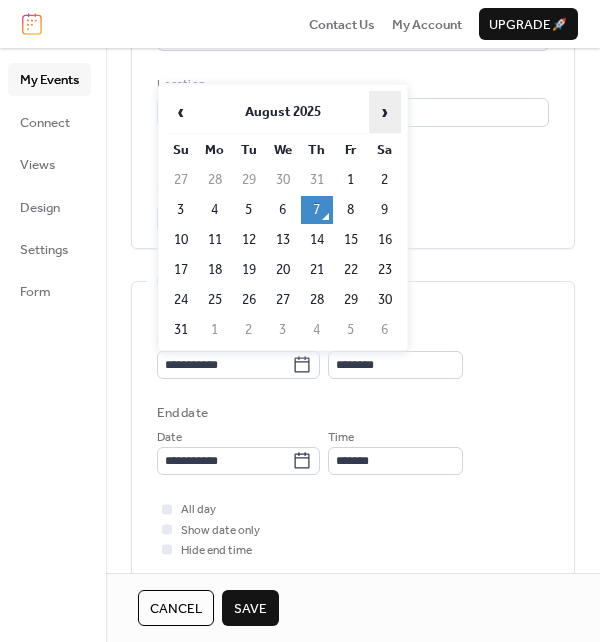click on "›" at bounding box center (385, 112) 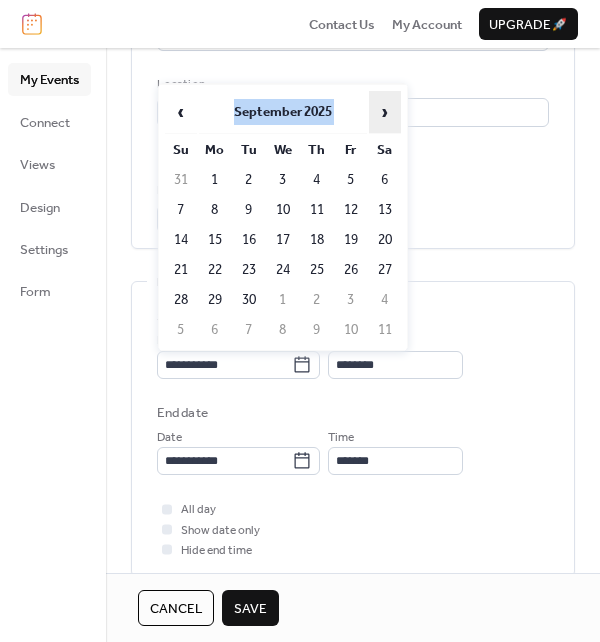 click on "›" at bounding box center (385, 112) 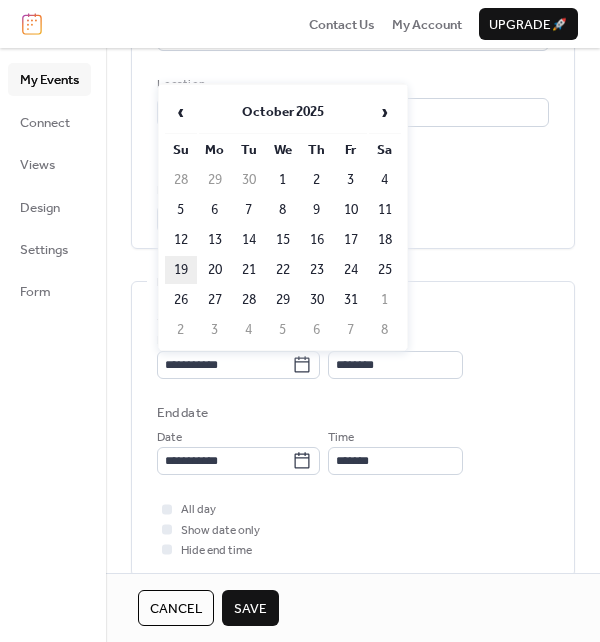 click on "19" at bounding box center (181, 270) 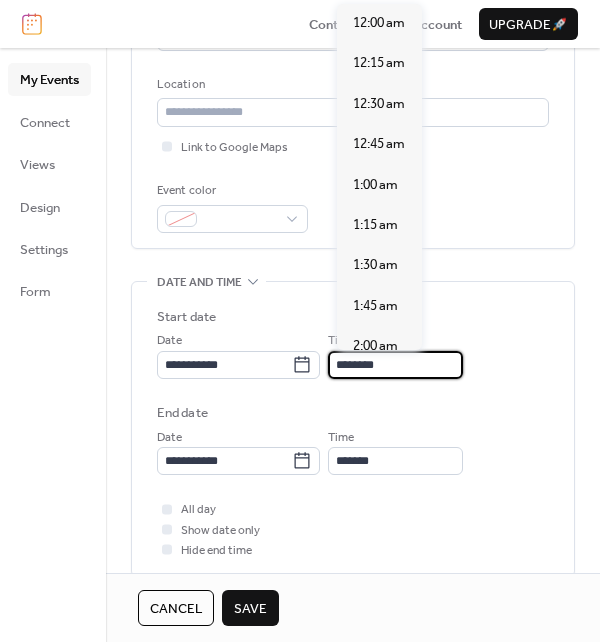 click on "********" at bounding box center (395, 365) 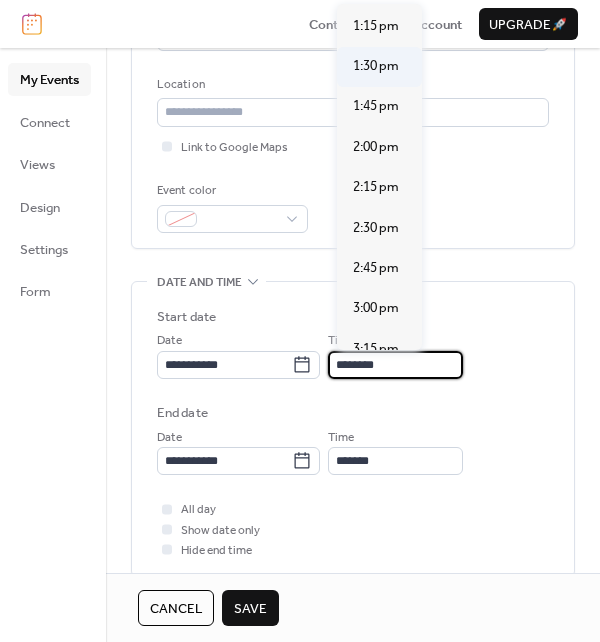 scroll, scrollTop: 2239, scrollLeft: 0, axis: vertical 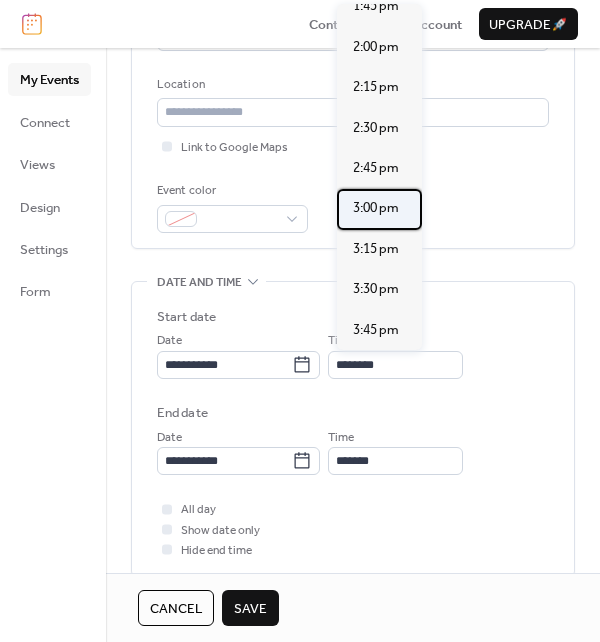 click on "3:00 pm" at bounding box center [376, 208] 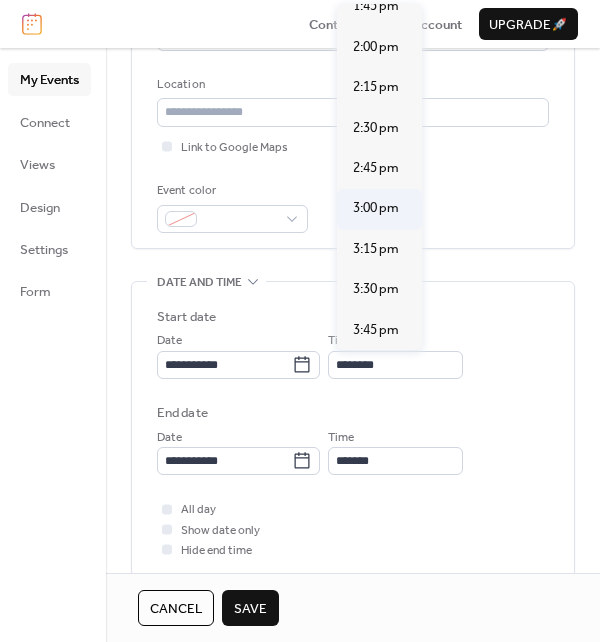 type on "*******" 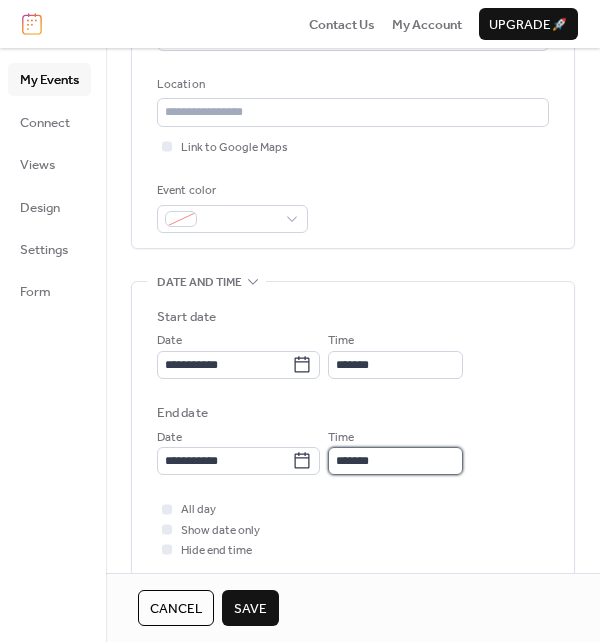 click on "*******" at bounding box center (395, 461) 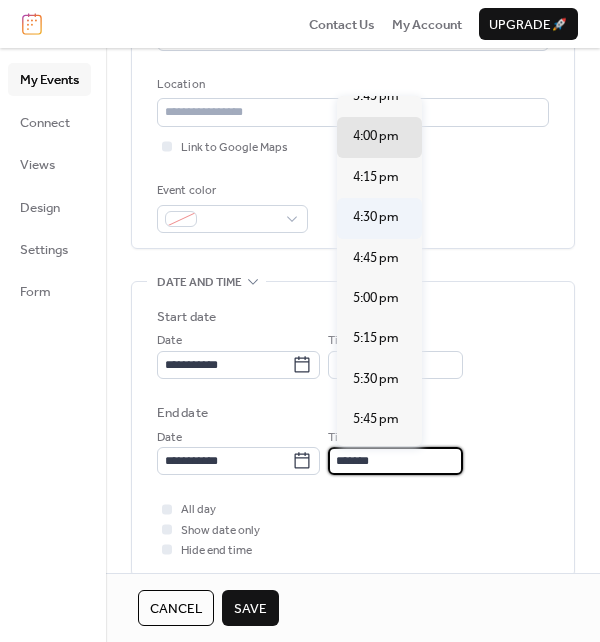 scroll, scrollTop: 200, scrollLeft: 0, axis: vertical 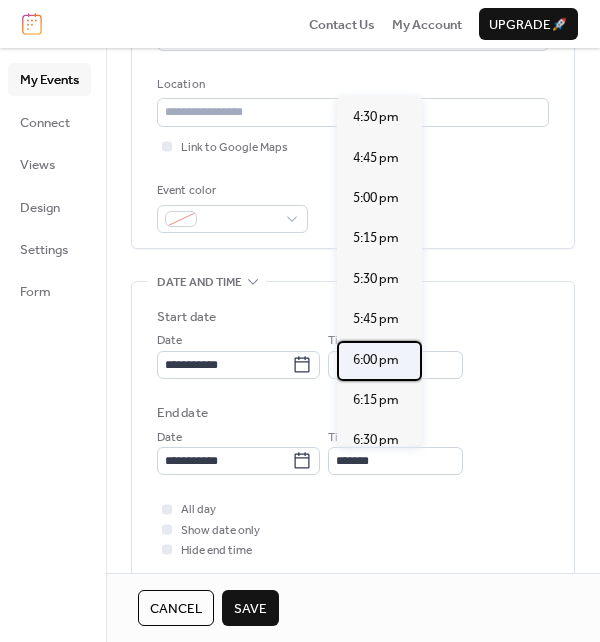 click on "6:00 pm" at bounding box center [376, 360] 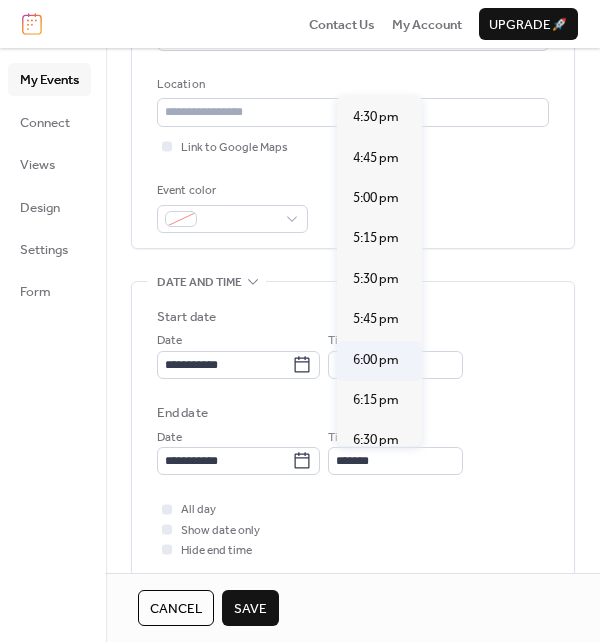 type on "*******" 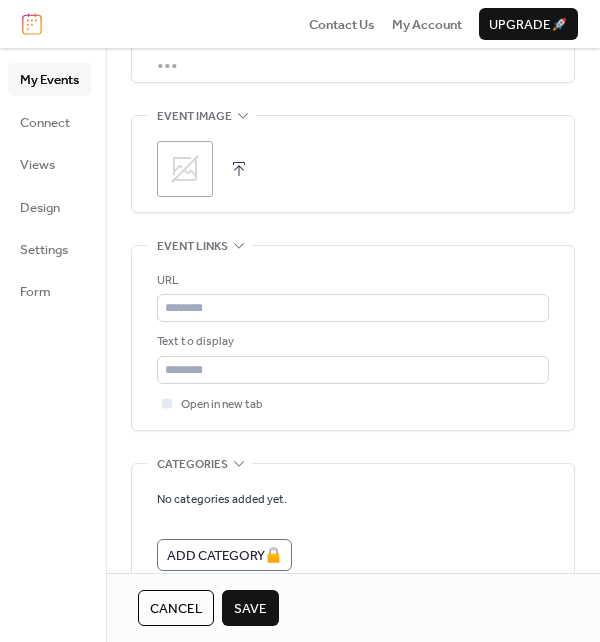 scroll, scrollTop: 1138, scrollLeft: 0, axis: vertical 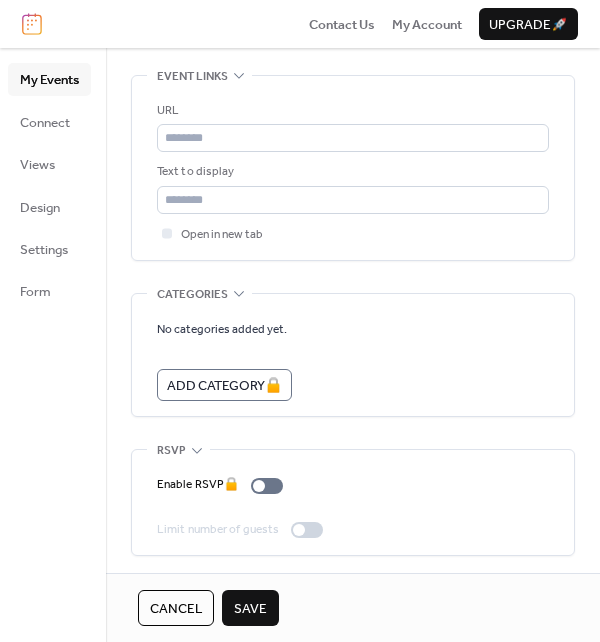 click on "Save" at bounding box center (250, 609) 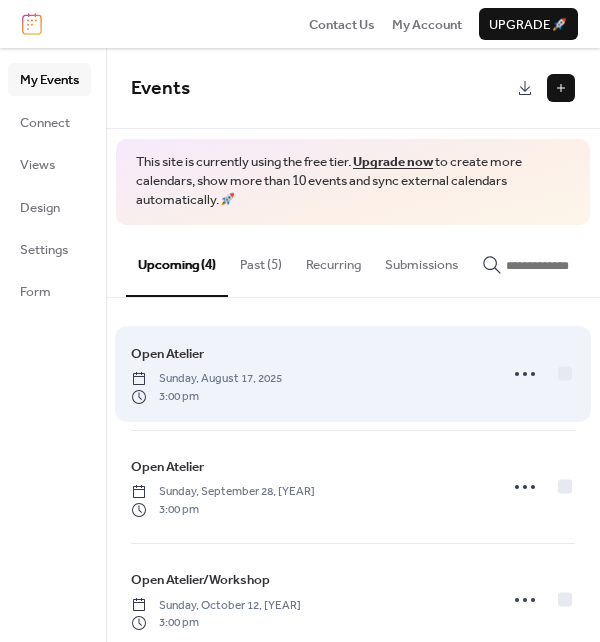 scroll, scrollTop: 152, scrollLeft: 0, axis: vertical 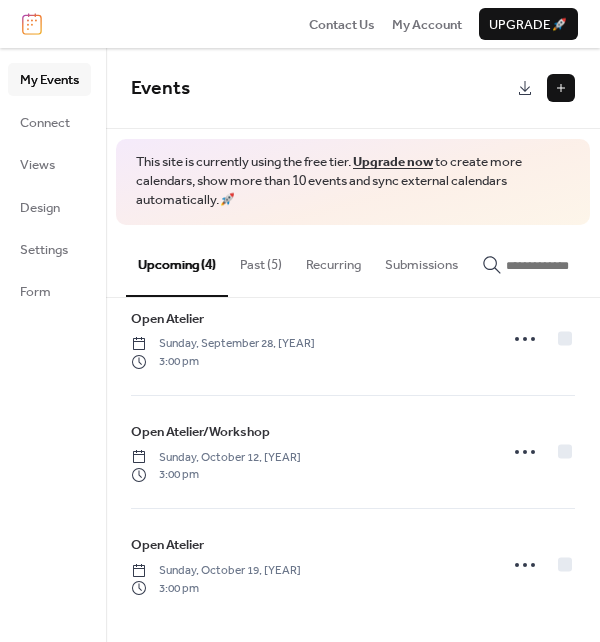 click at bounding box center [561, 88] 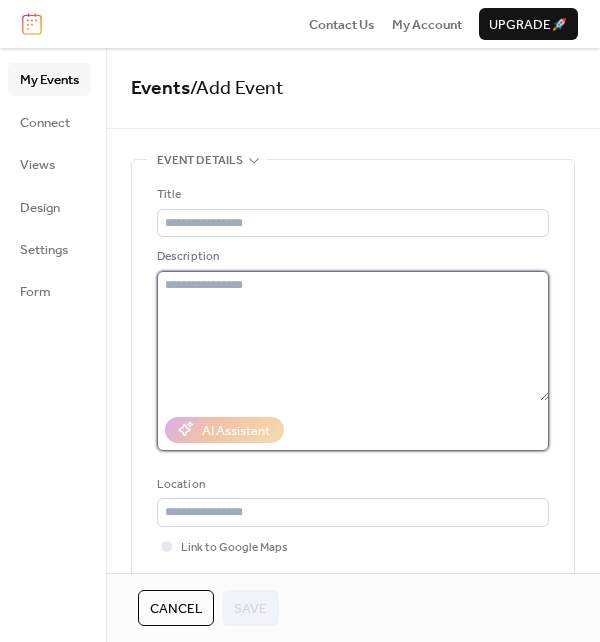 drag, startPoint x: 186, startPoint y: 381, endPoint x: 186, endPoint y: 339, distance: 42 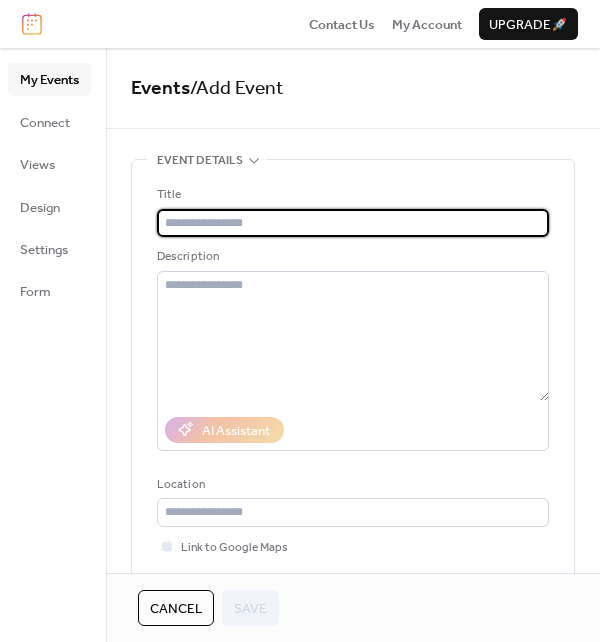 click at bounding box center (353, 223) 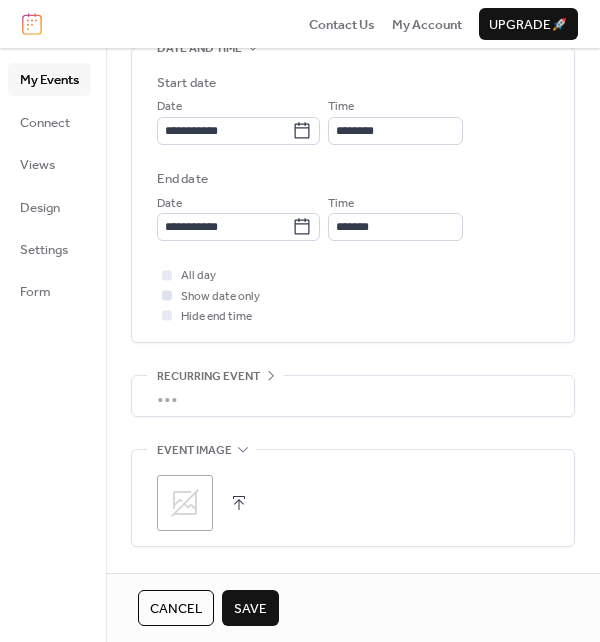 scroll, scrollTop: 600, scrollLeft: 0, axis: vertical 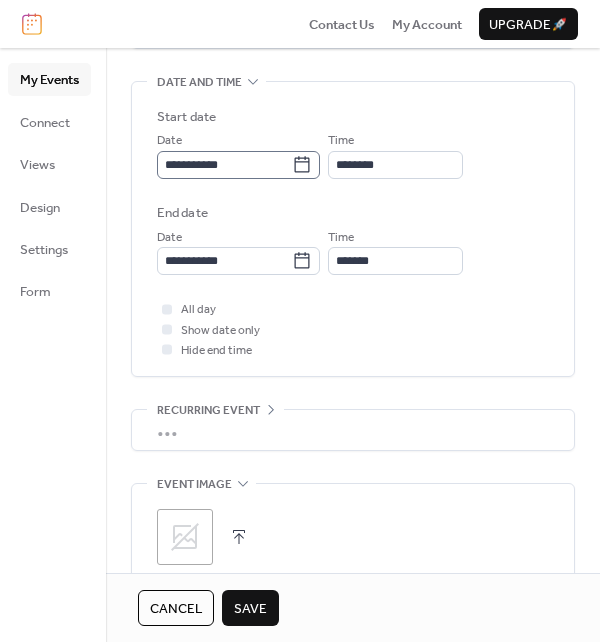 type on "**********" 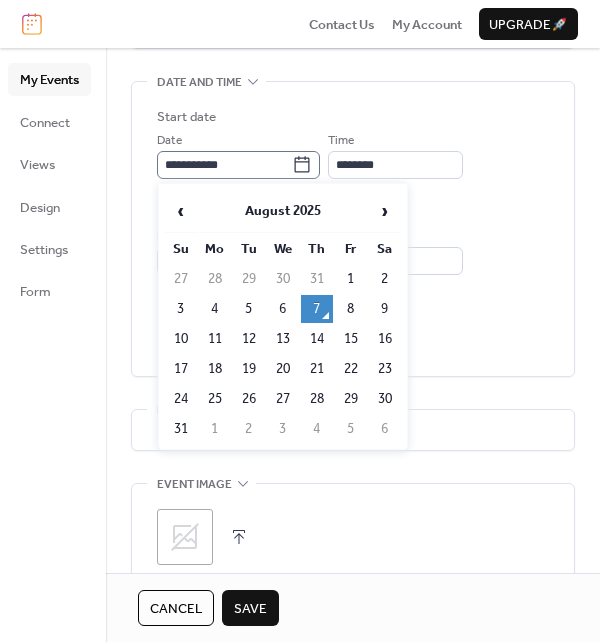 click on "**********" at bounding box center (238, 165) 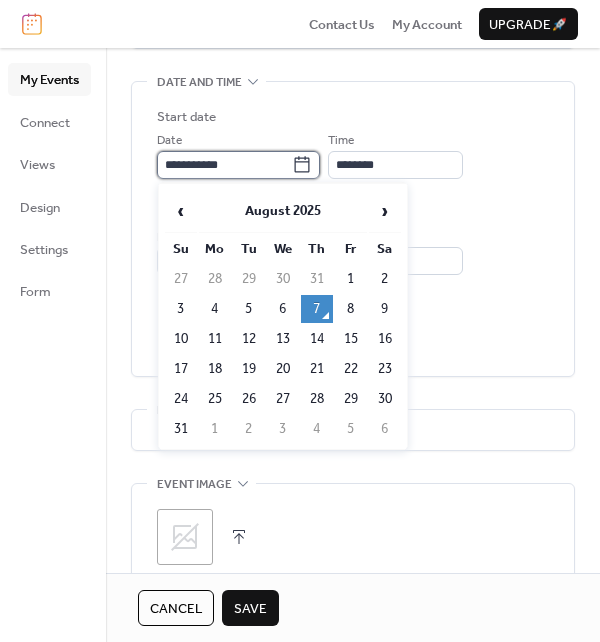 click on "**********" at bounding box center (224, 165) 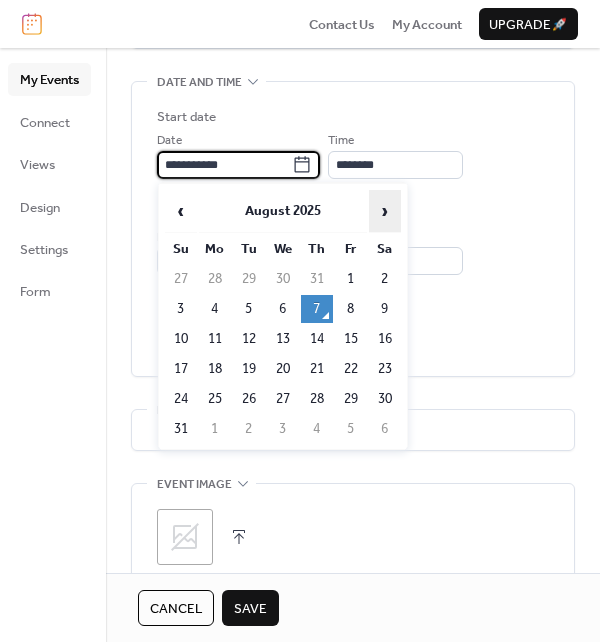 click on "›" at bounding box center (385, 211) 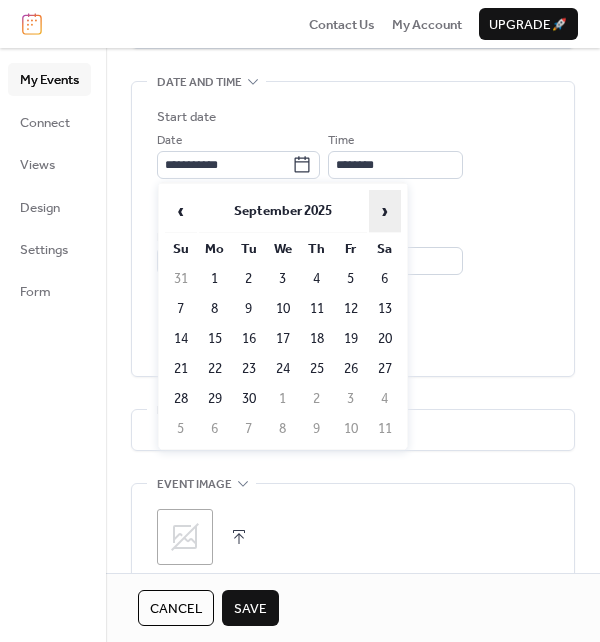 click on "›" at bounding box center (385, 211) 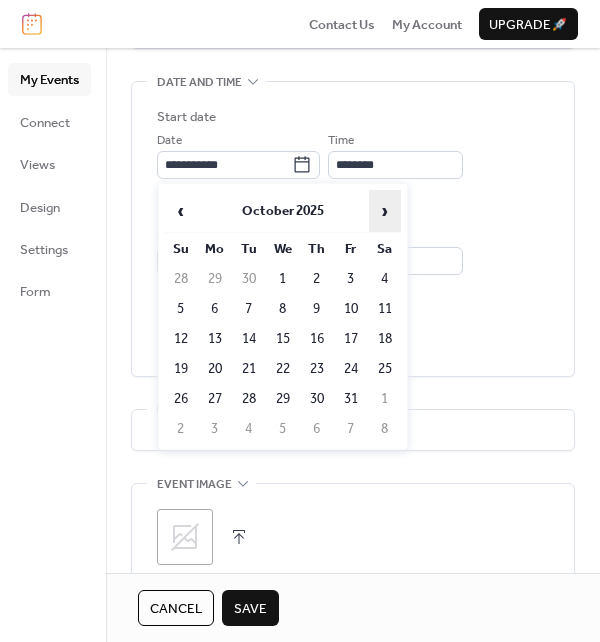 click on "›" at bounding box center (385, 211) 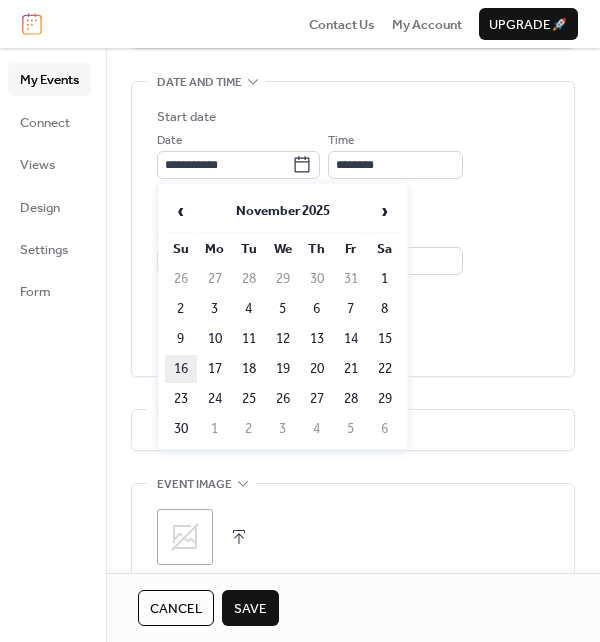 click on "16" at bounding box center [181, 369] 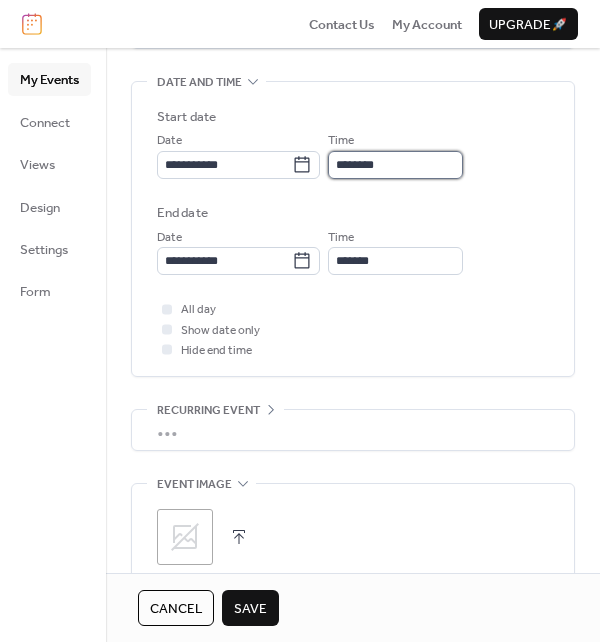 click on "********" at bounding box center [395, 165] 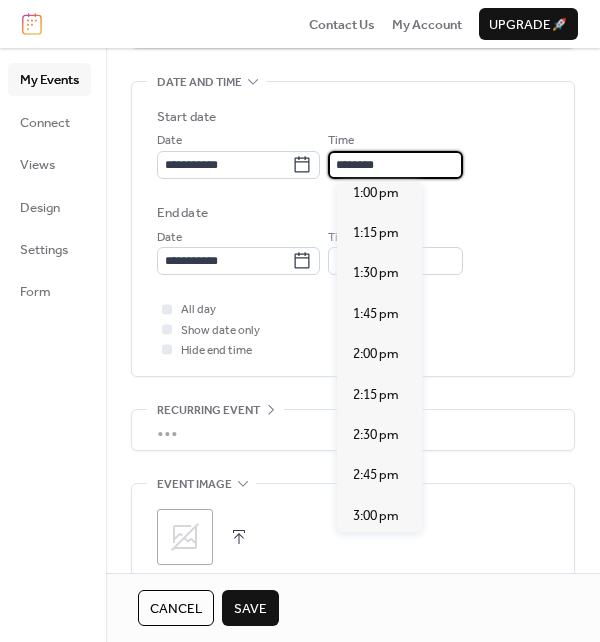 scroll, scrollTop: 2239, scrollLeft: 0, axis: vertical 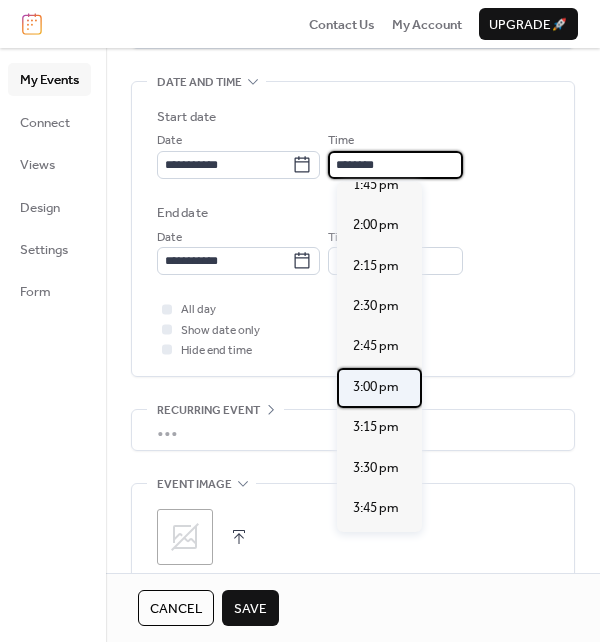 click on "3:00 pm" at bounding box center [376, 387] 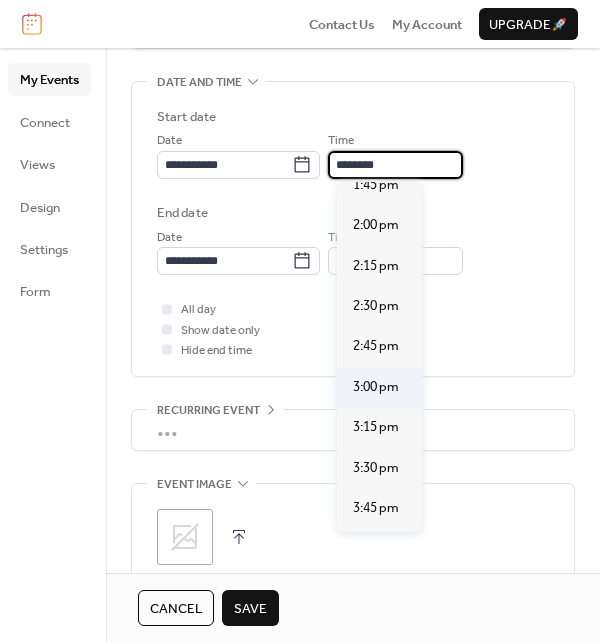 type on "*******" 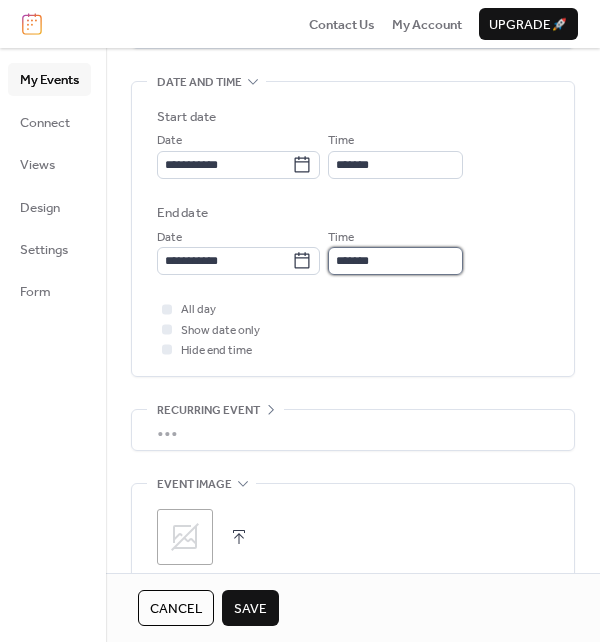 click on "*******" at bounding box center [395, 261] 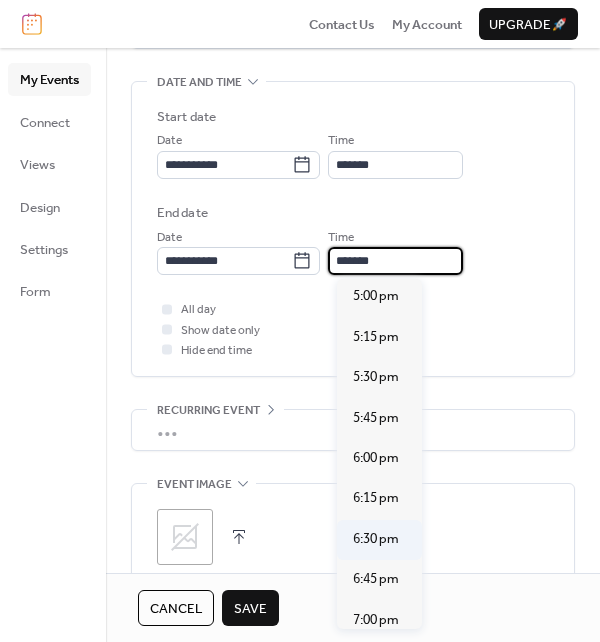 scroll, scrollTop: 300, scrollLeft: 0, axis: vertical 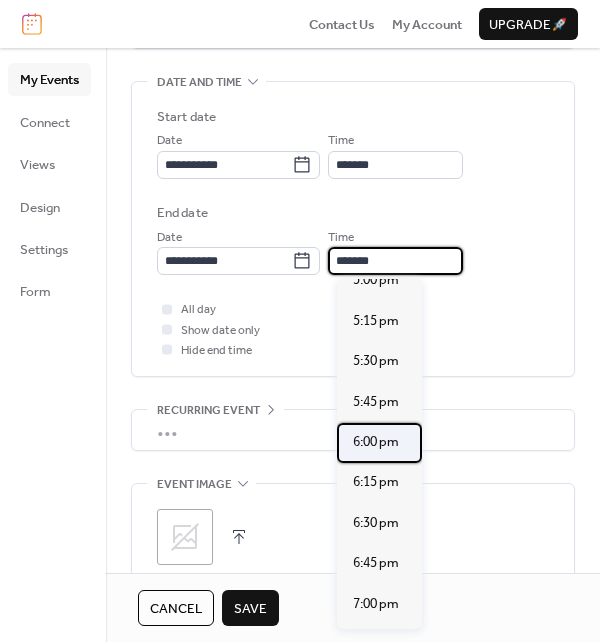 click on "6:00 pm" at bounding box center (376, 442) 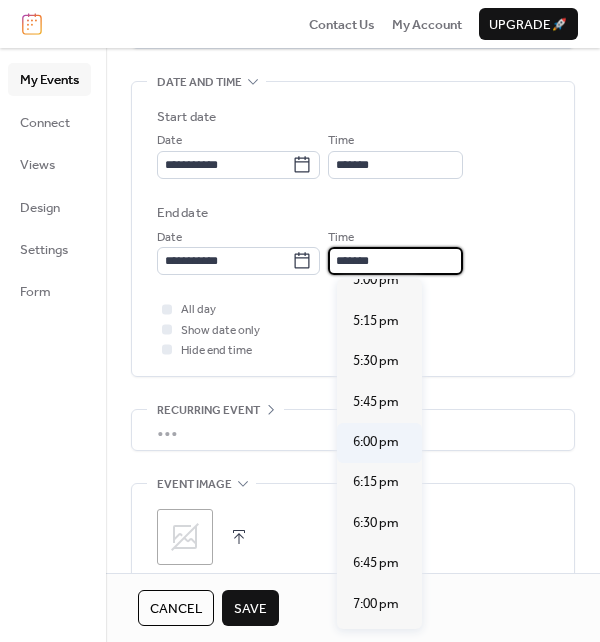 type on "*******" 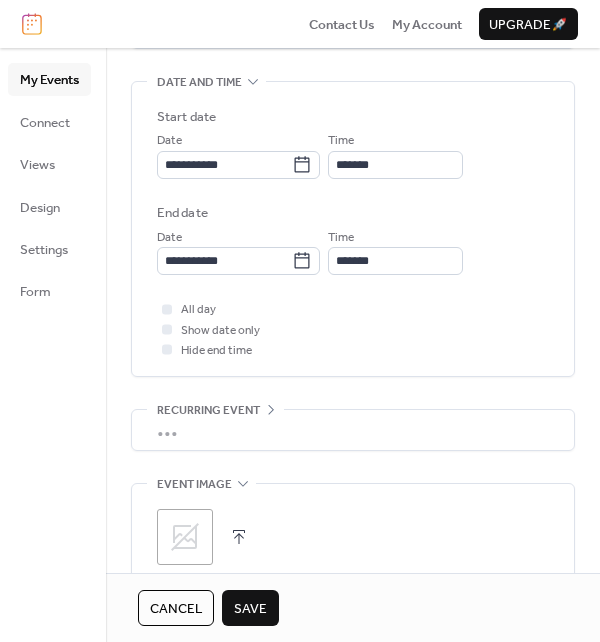 scroll, scrollTop: 1138, scrollLeft: 0, axis: vertical 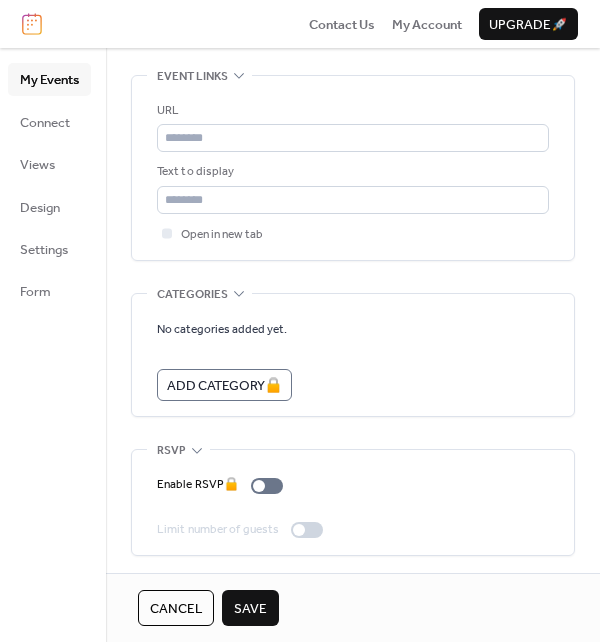 click on "Save" at bounding box center (250, 609) 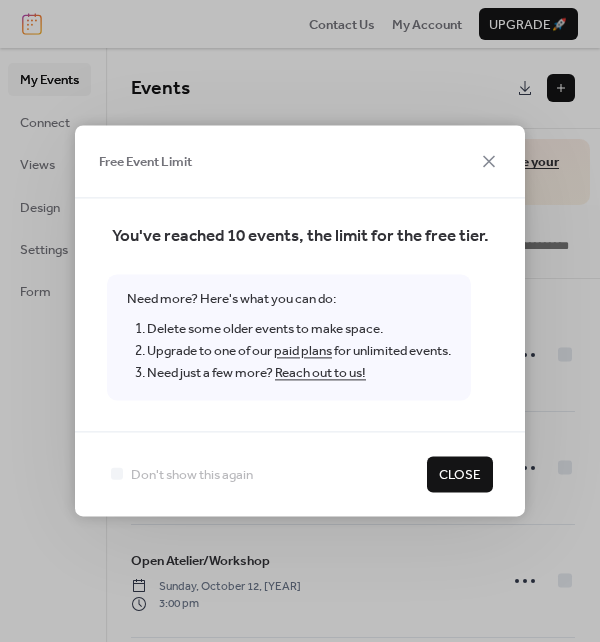 click on "Free Event Limit" at bounding box center (300, 161) 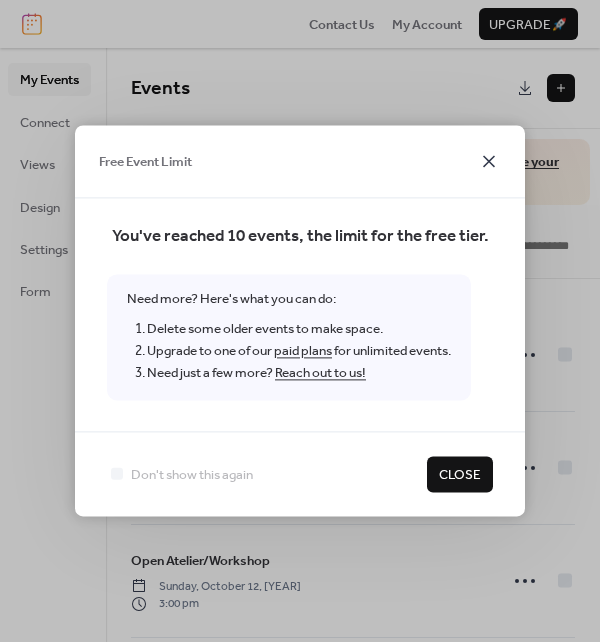 click 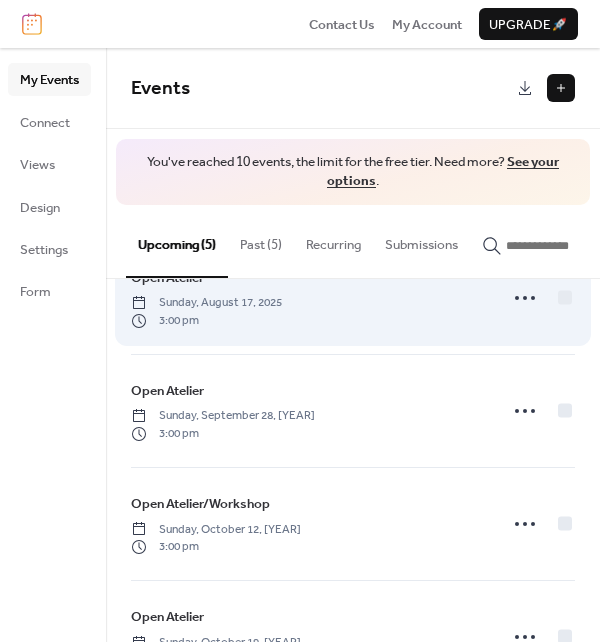 scroll, scrollTop: 0, scrollLeft: 0, axis: both 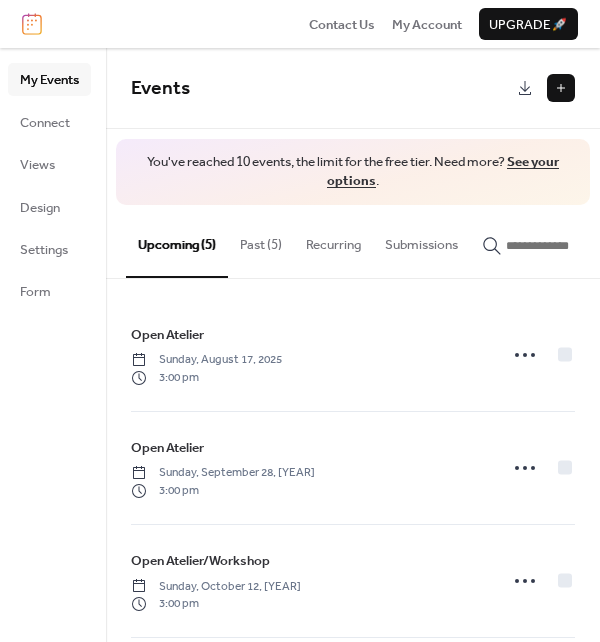 click on "My Events Connect Views Design Settings Form" at bounding box center (49, 185) 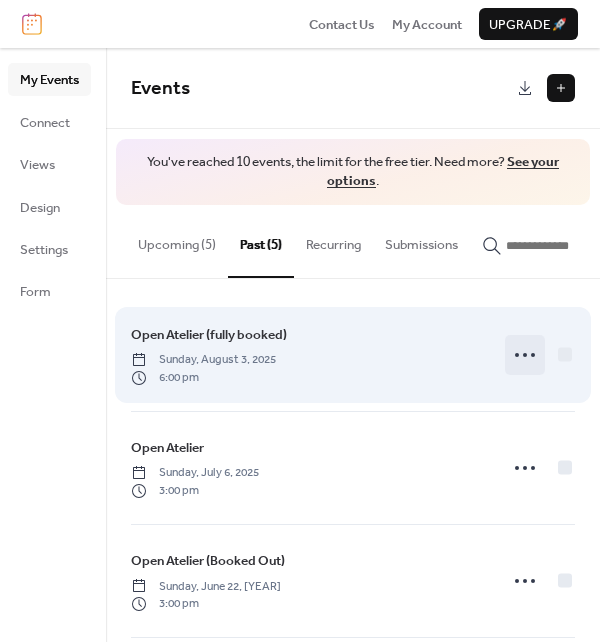 click 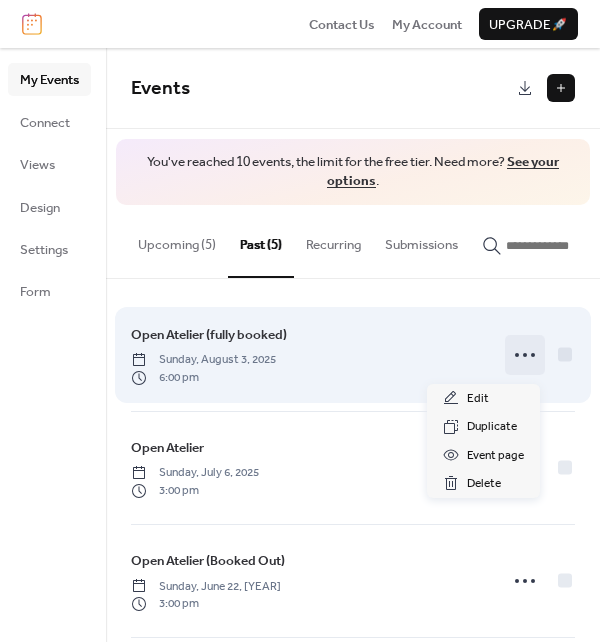 click on "Open Atelier (fully booked) Sunday, August 3, [YEAR] 6:00 pm Open Atelier Sunday, July 6, [YEAR] 3:00 pm Open Atelier (Booked Out) Sunday, June 22, [YEAR] 3:00 pm Open Atelier (Fully Booked) Sunday, April 27, [YEAR] 3:00 pm Open Atelier (booked out) Sunday, April 20, [YEAR] 3:00 pm" at bounding box center (353, 460) 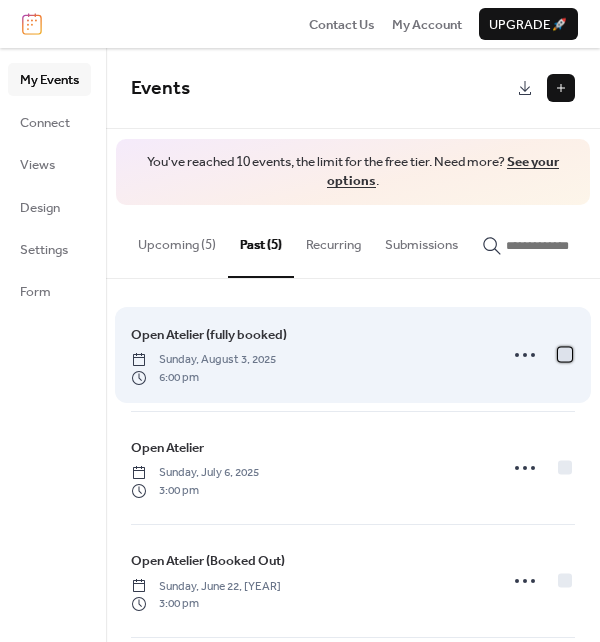 click at bounding box center (565, 354) 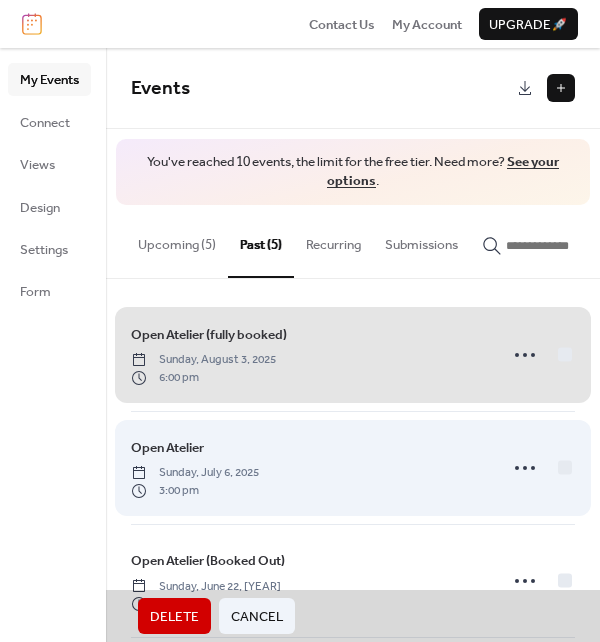 click on "Open Atelier Sunday, July 6, [YEAR] 3:00 pm" at bounding box center [353, 467] 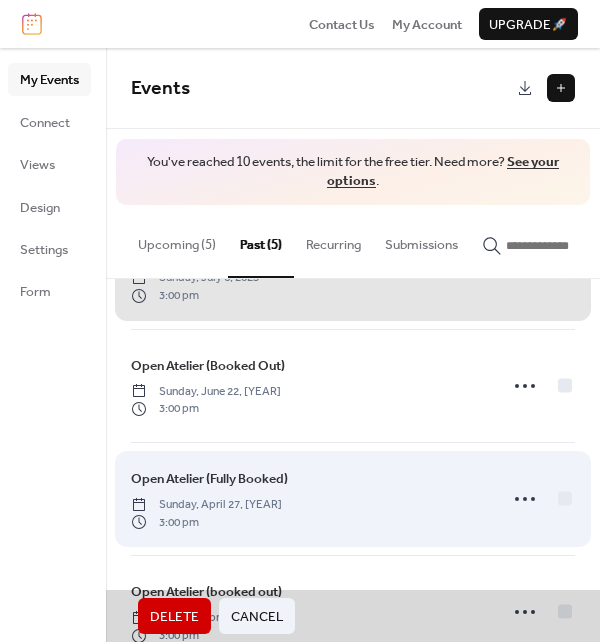 scroll, scrollTop: 200, scrollLeft: 0, axis: vertical 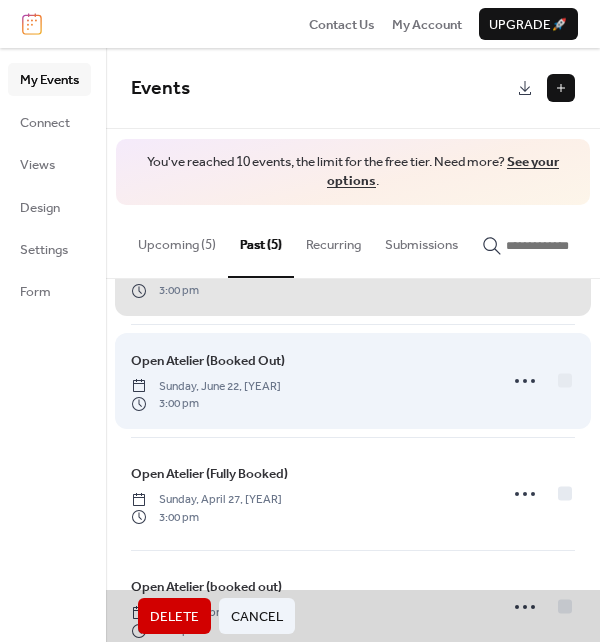 click on "Open Atelier (Booked Out) Sunday, June 22, [YEAR] 3:00 pm" at bounding box center [353, 380] 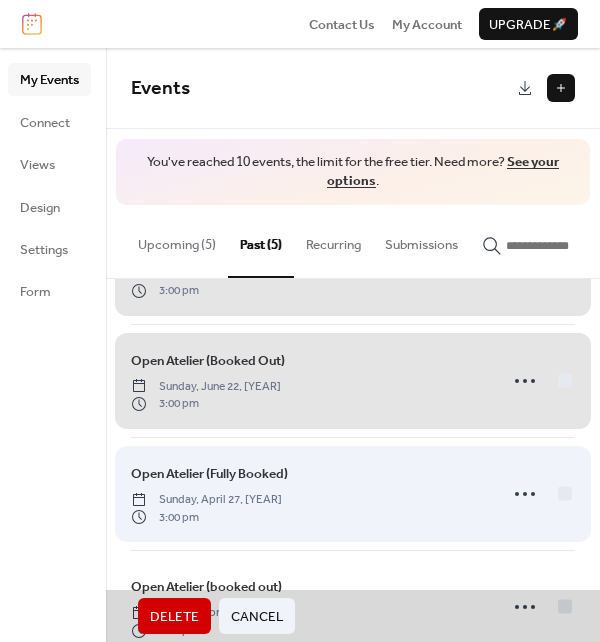 click on "Open Atelier (Fully Booked) Sunday, April 27, [YEAR] 3:00 pm" at bounding box center [353, 493] 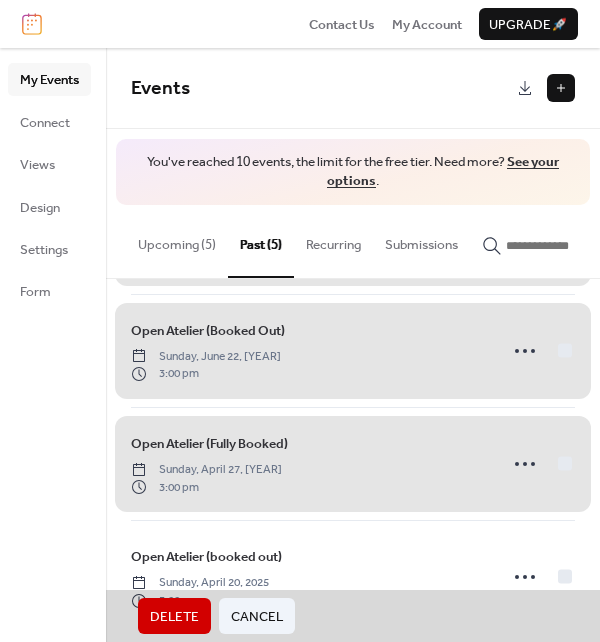 scroll, scrollTop: 247, scrollLeft: 0, axis: vertical 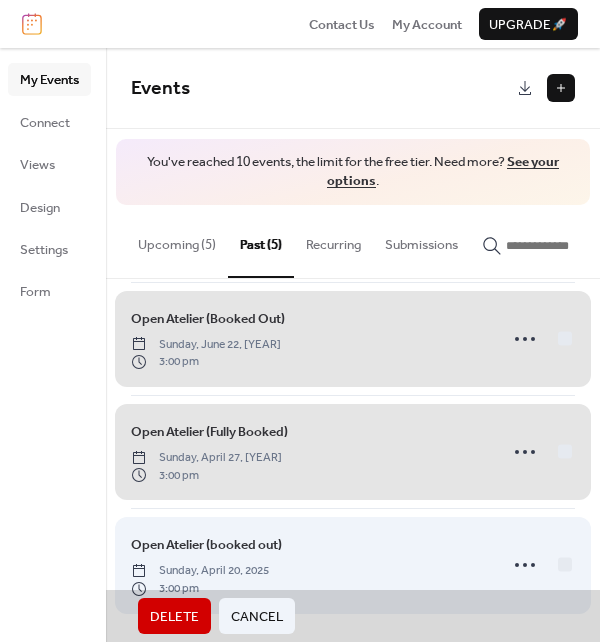 click on "Open Atelier (booked out) Sunday, April 20, [YEAR] 3:00 pm" at bounding box center [353, 564] 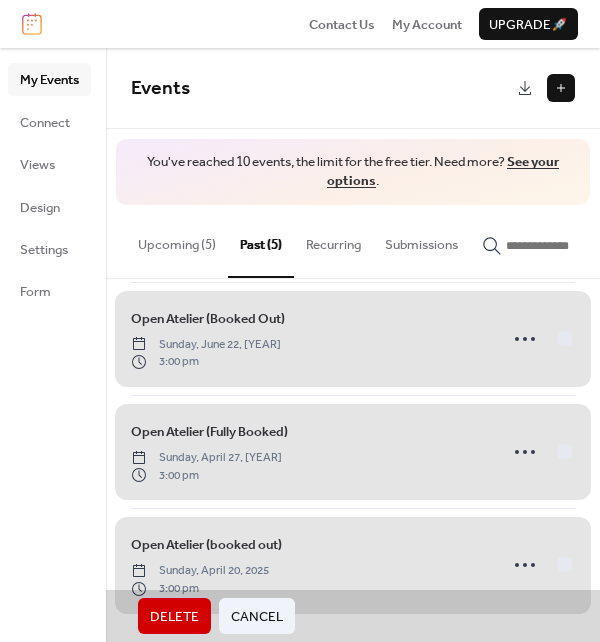 click on "Delete" at bounding box center [174, 617] 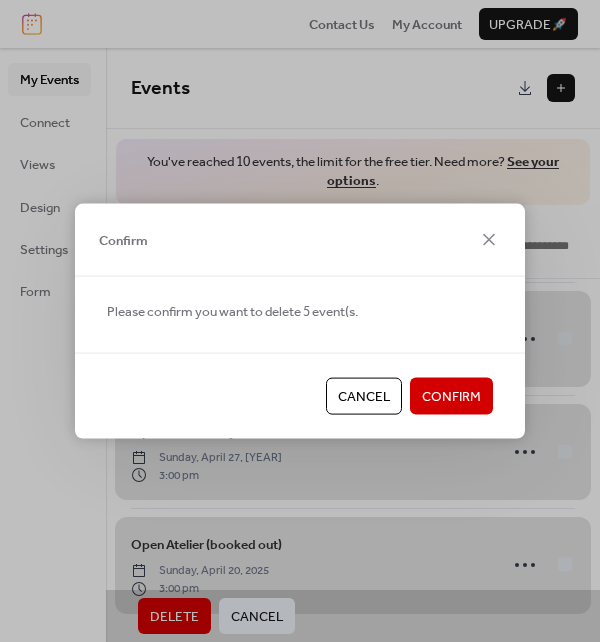 click on "Confirm" at bounding box center (451, 397) 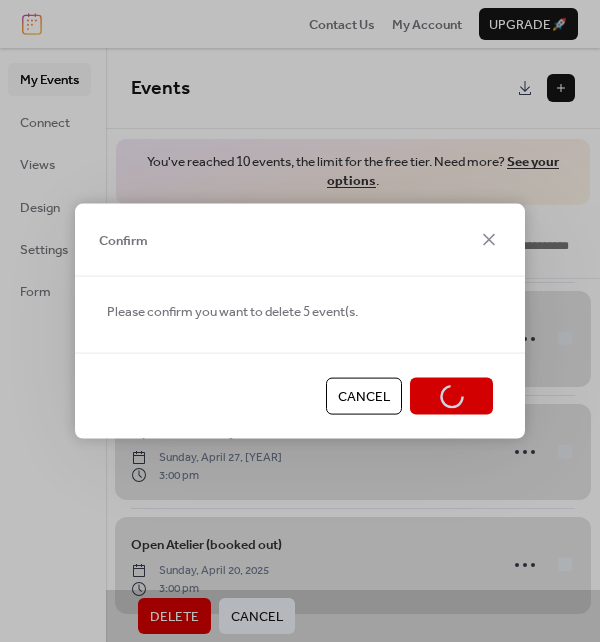 scroll, scrollTop: 0, scrollLeft: 0, axis: both 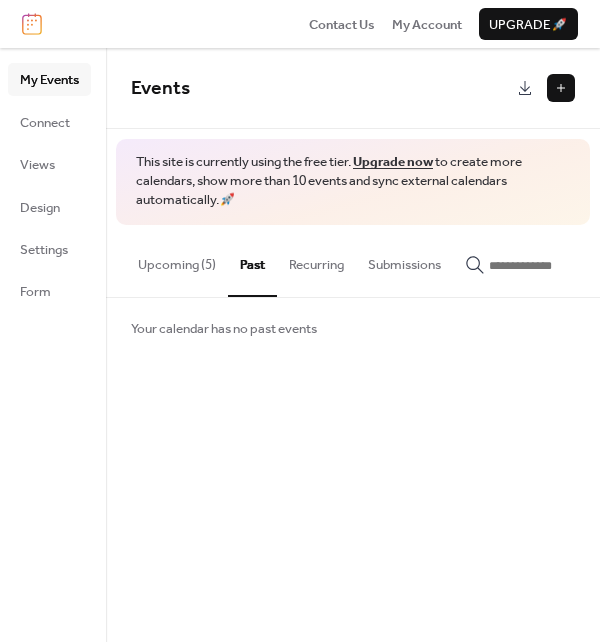 click on "Upcoming (5)" at bounding box center [177, 260] 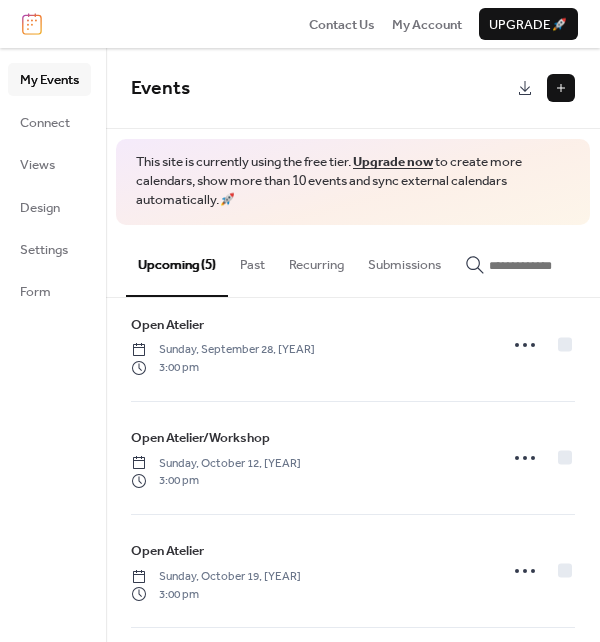 scroll, scrollTop: 265, scrollLeft: 0, axis: vertical 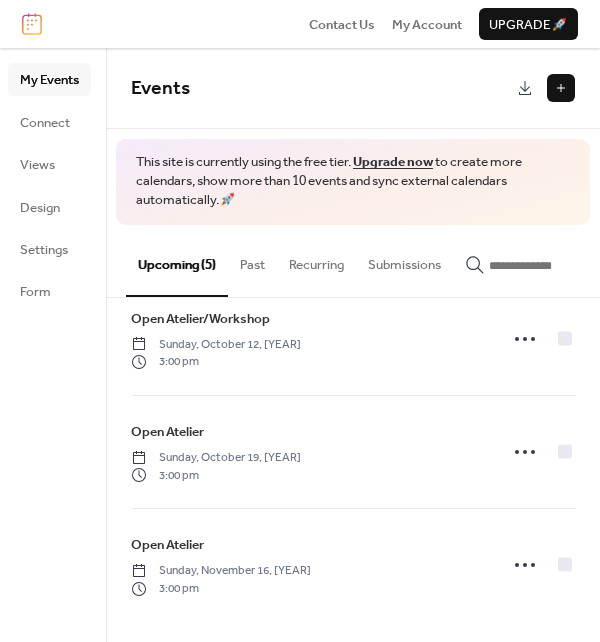 click at bounding box center (561, 88) 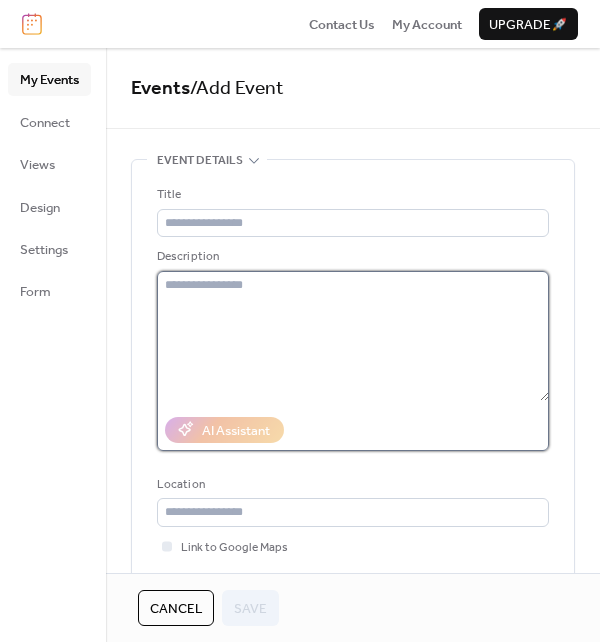 click at bounding box center (353, 336) 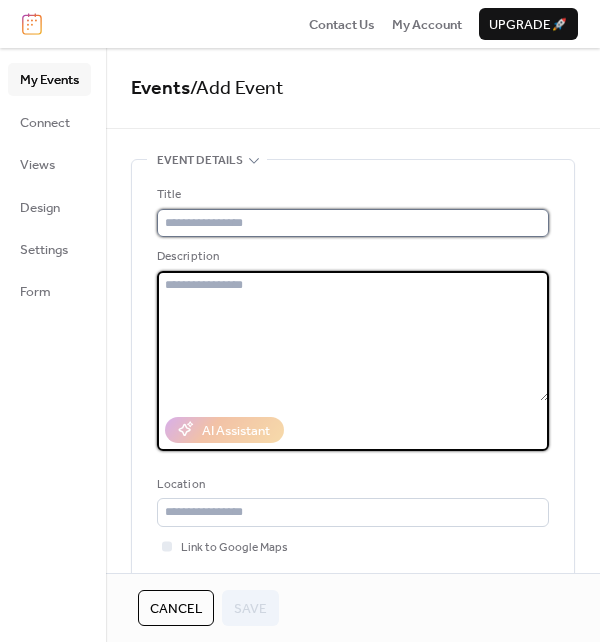 click at bounding box center [353, 223] 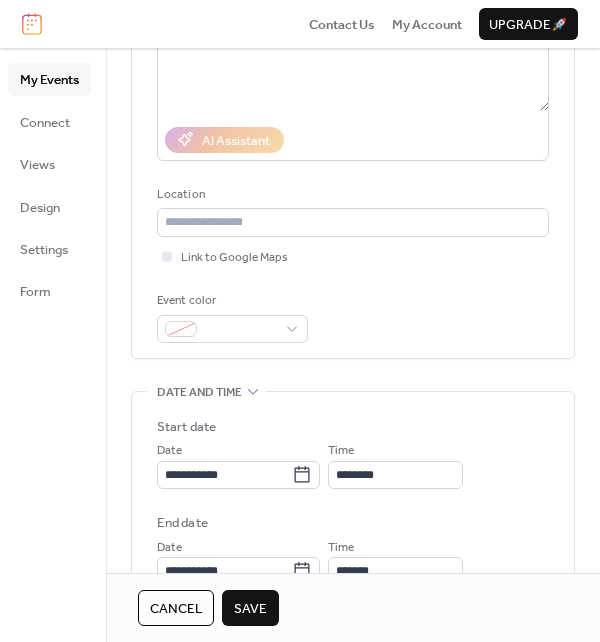 scroll, scrollTop: 500, scrollLeft: 0, axis: vertical 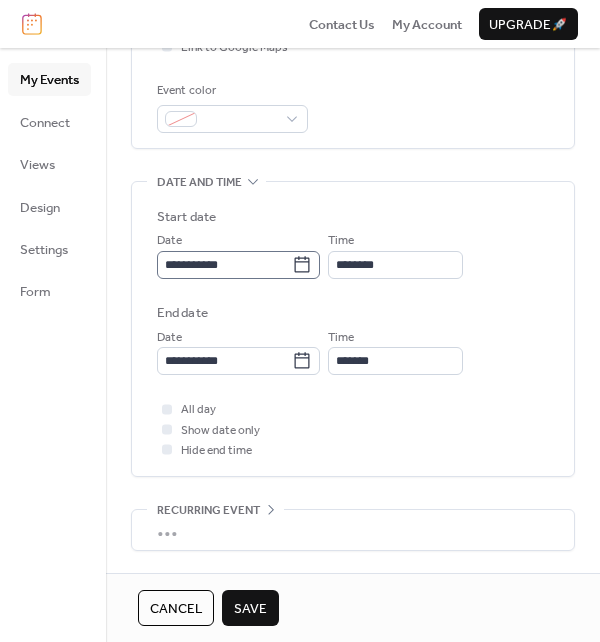 type on "**********" 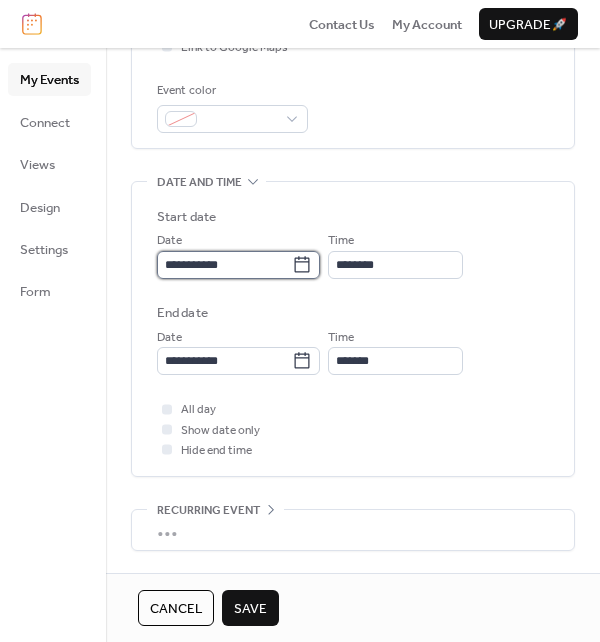click on "**********" at bounding box center [224, 265] 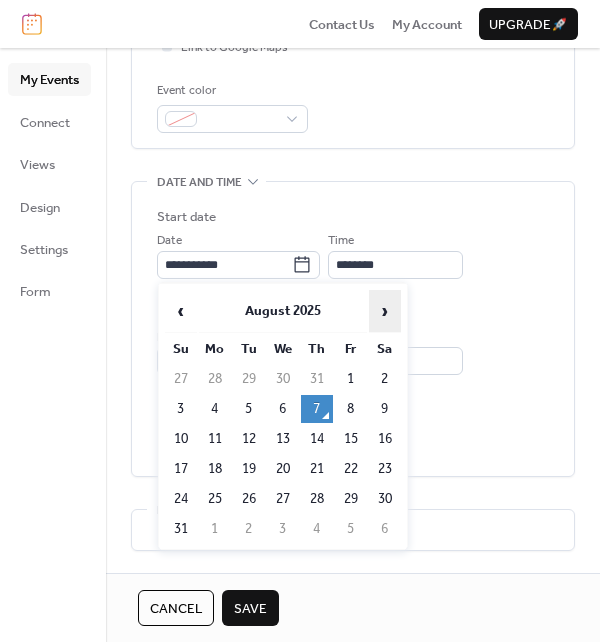 click on "›" at bounding box center [385, 311] 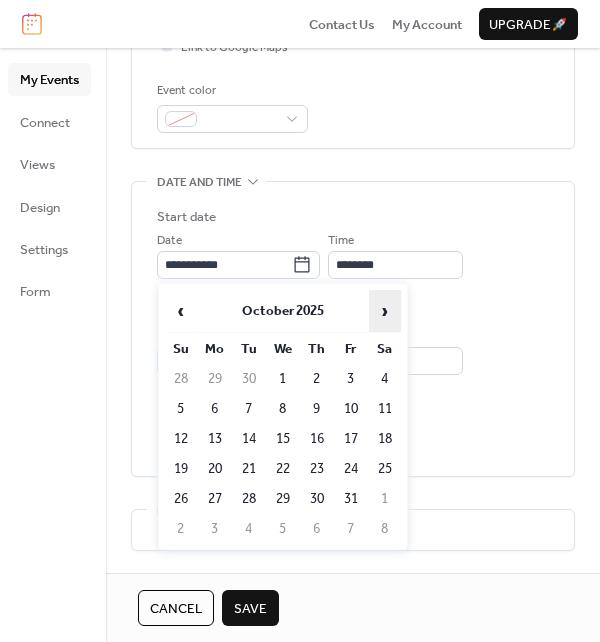 click on "›" at bounding box center [385, 311] 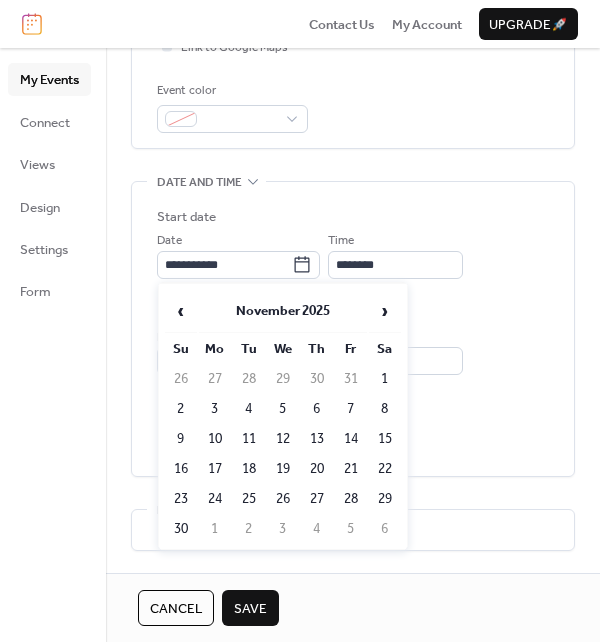 click on "‹ November 2025 › Su Mo Tu We Th Fr Sa 26 27 28 29 30 31 1 2 3 4 5 6 7 8 9 10 11 12 13 14 15 16 17 18 19 20 21 22 23 24 25 26 27 28 29 30 1 2 3 4 5 6" at bounding box center [283, 416] 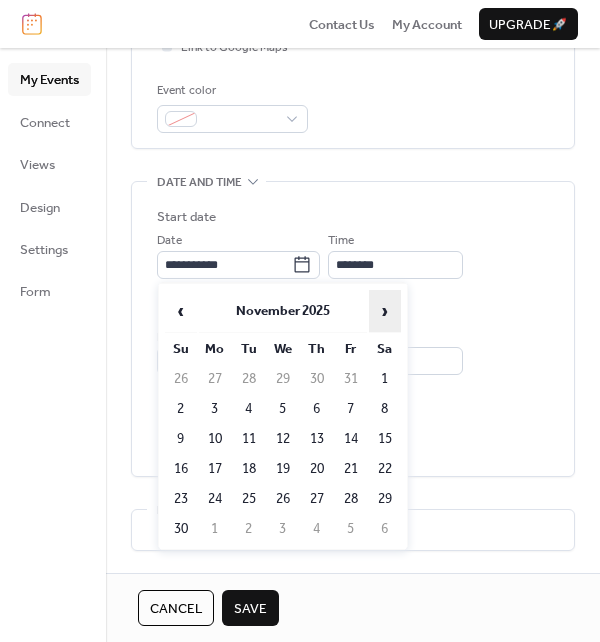 click on "›" at bounding box center (385, 311) 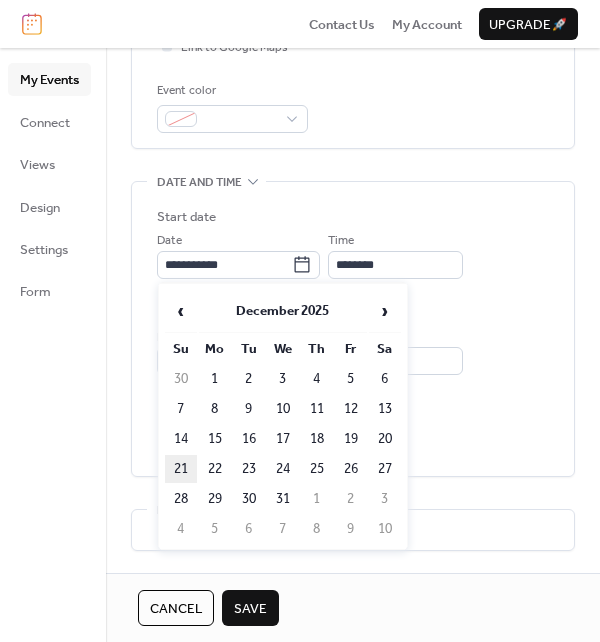 click on "21" at bounding box center [181, 469] 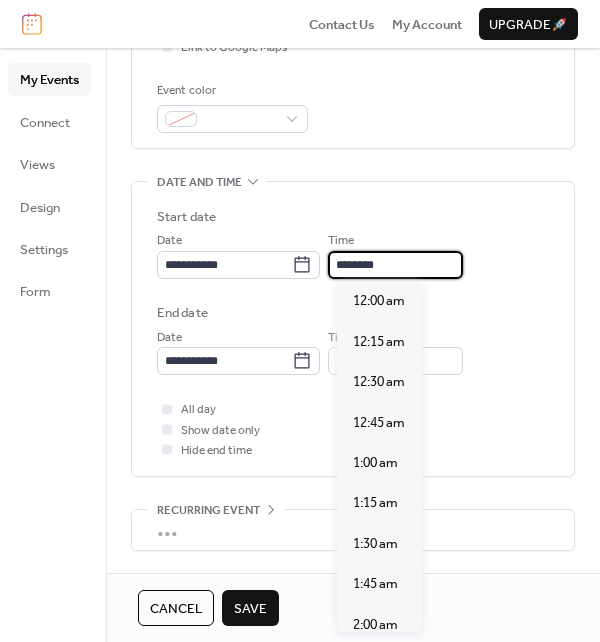 click on "********" at bounding box center (395, 265) 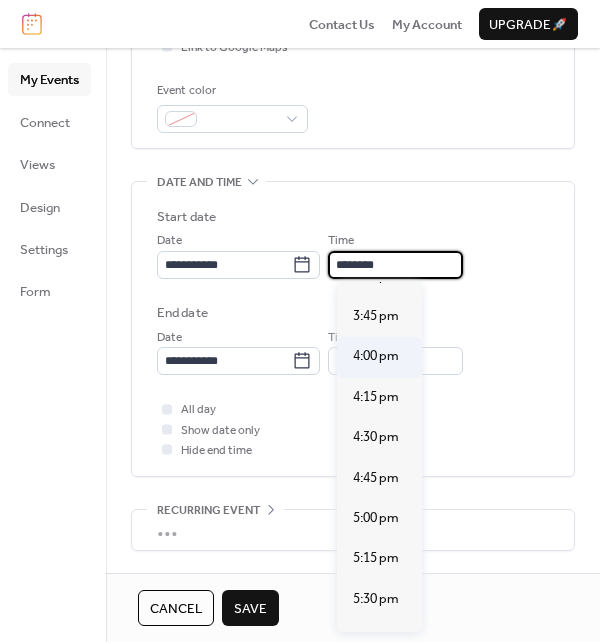 scroll, scrollTop: 2439, scrollLeft: 0, axis: vertical 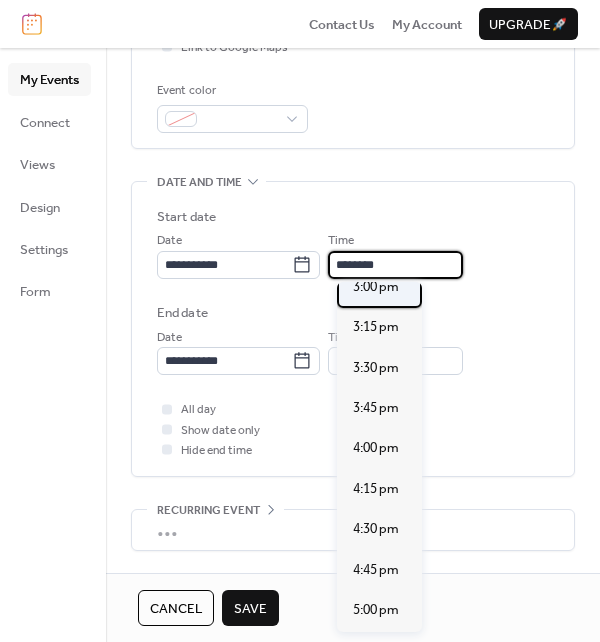 click on "3:00 pm" at bounding box center (376, 287) 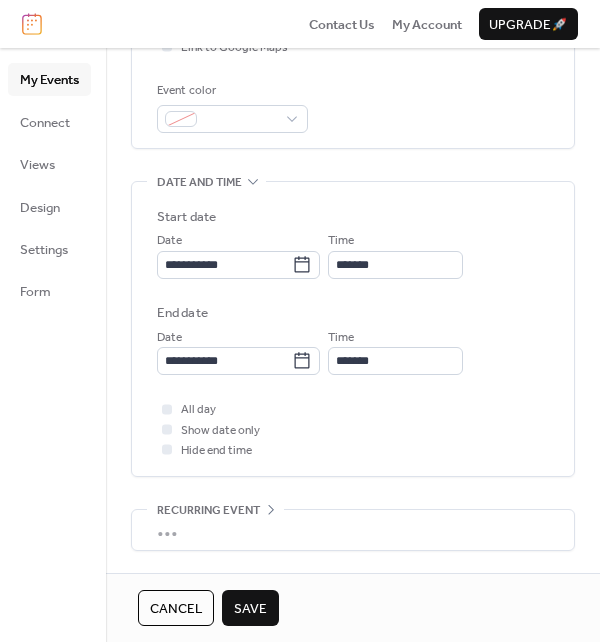 type on "*******" 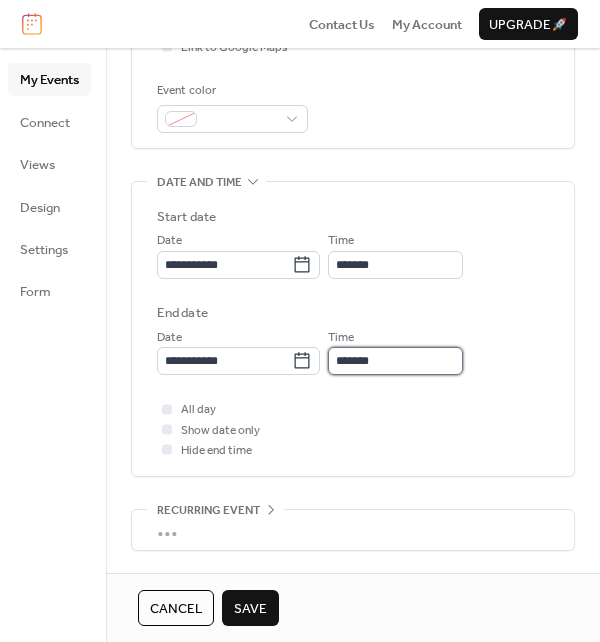 click on "*******" at bounding box center [395, 361] 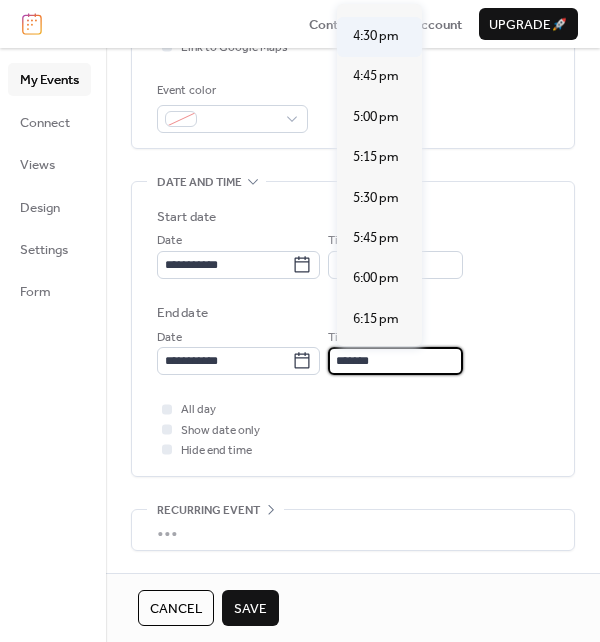 scroll, scrollTop: 200, scrollLeft: 0, axis: vertical 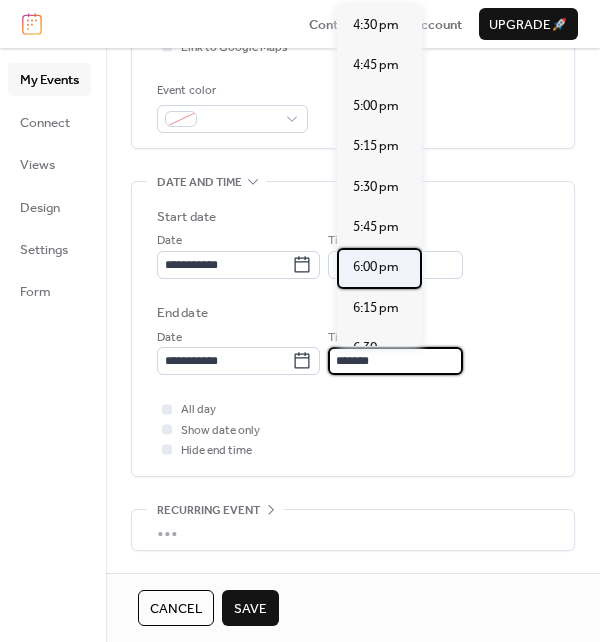 click on "6:00 pm" at bounding box center [376, 267] 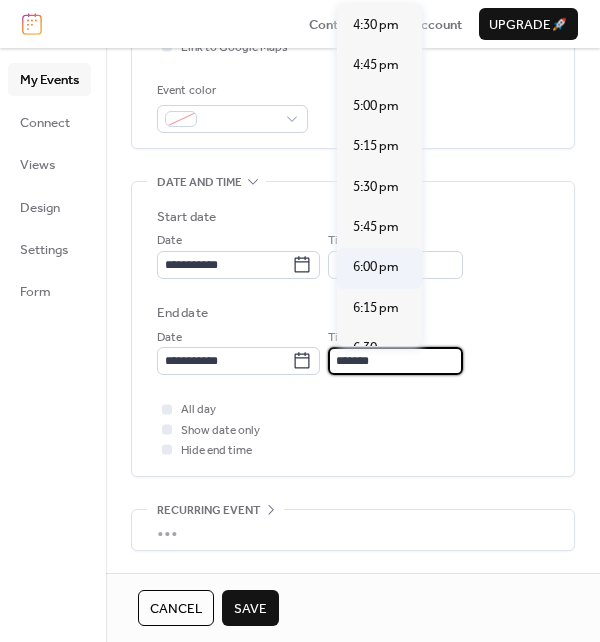 type on "*******" 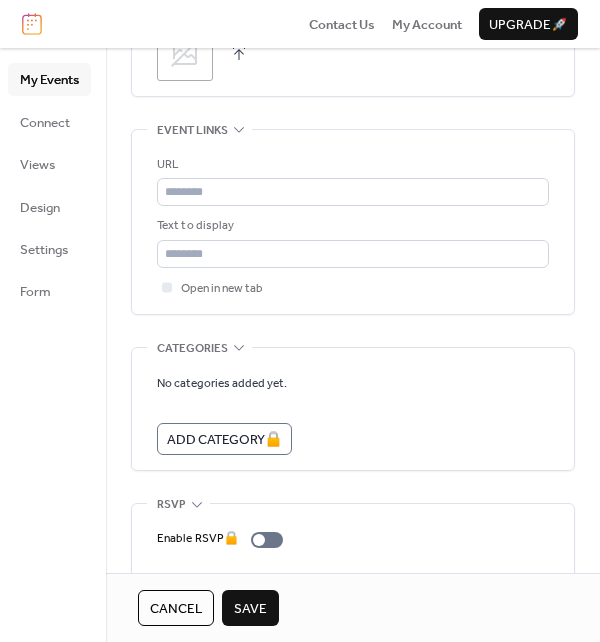 scroll, scrollTop: 1138, scrollLeft: 0, axis: vertical 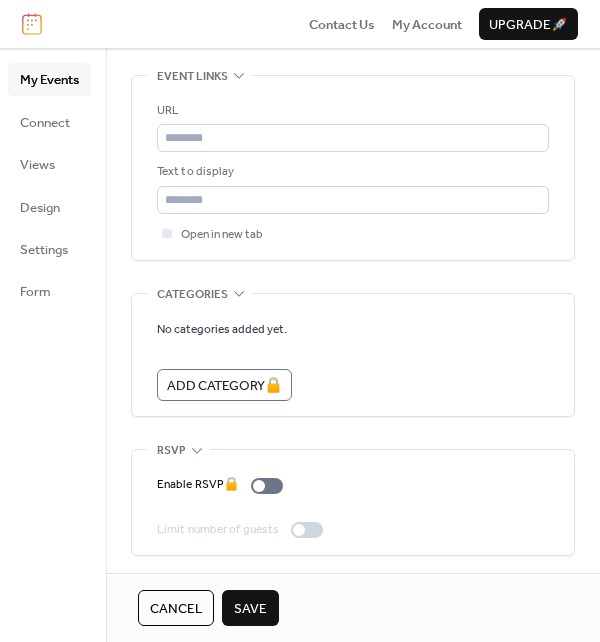 click on "Save" at bounding box center (250, 609) 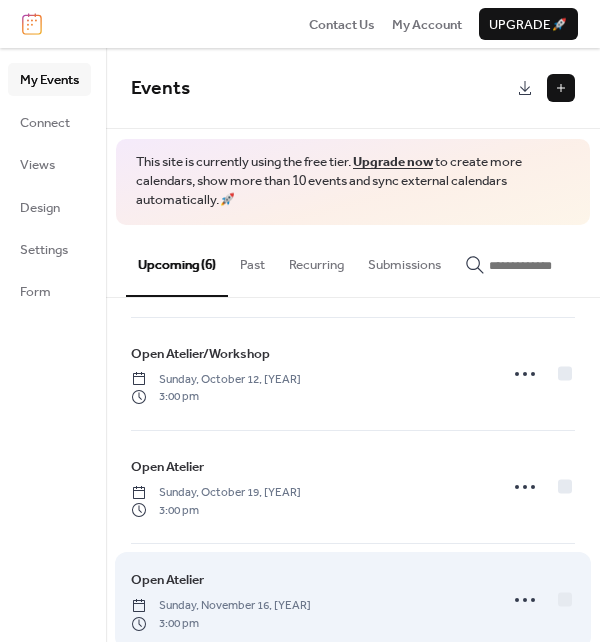 scroll, scrollTop: 0, scrollLeft: 0, axis: both 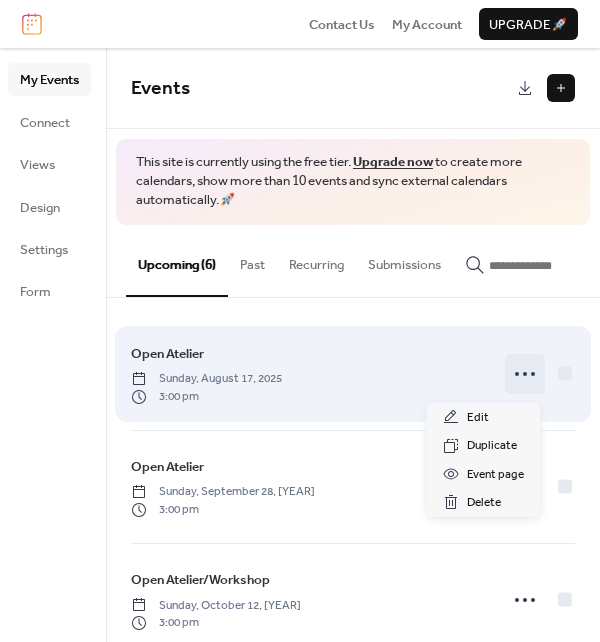 click 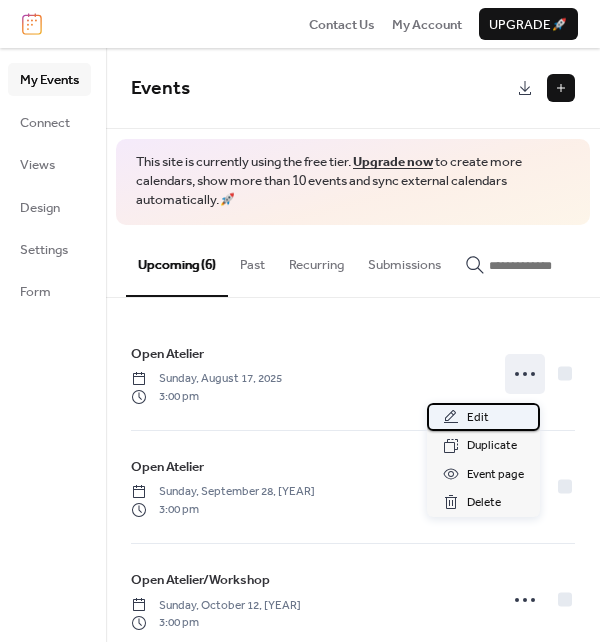 click on "Edit" at bounding box center (483, 417) 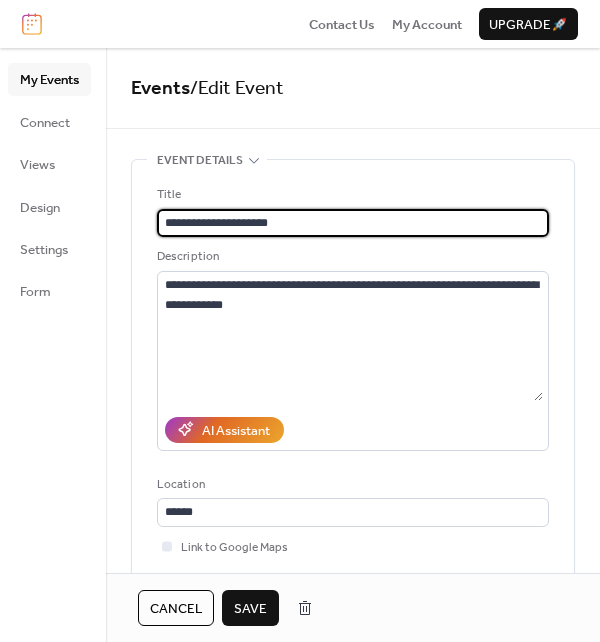 type on "**********" 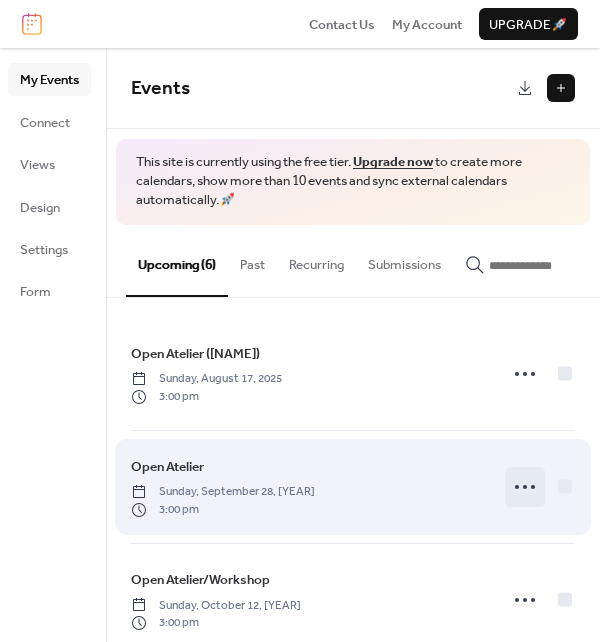 click 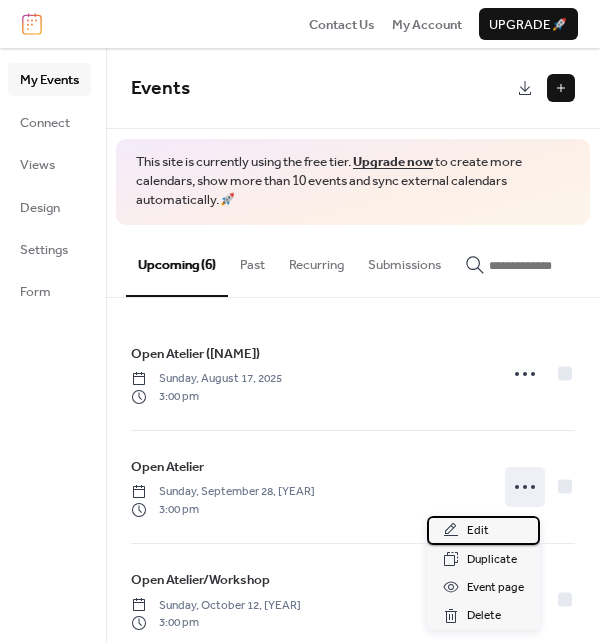 click on "Edit" at bounding box center [478, 531] 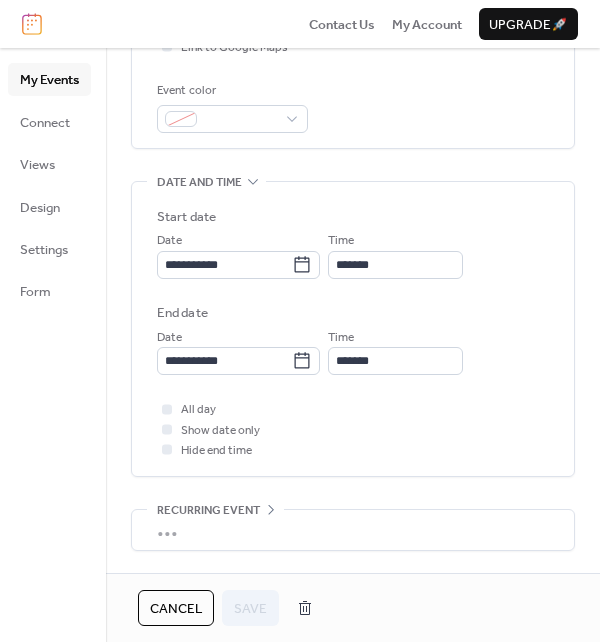 scroll, scrollTop: 0, scrollLeft: 0, axis: both 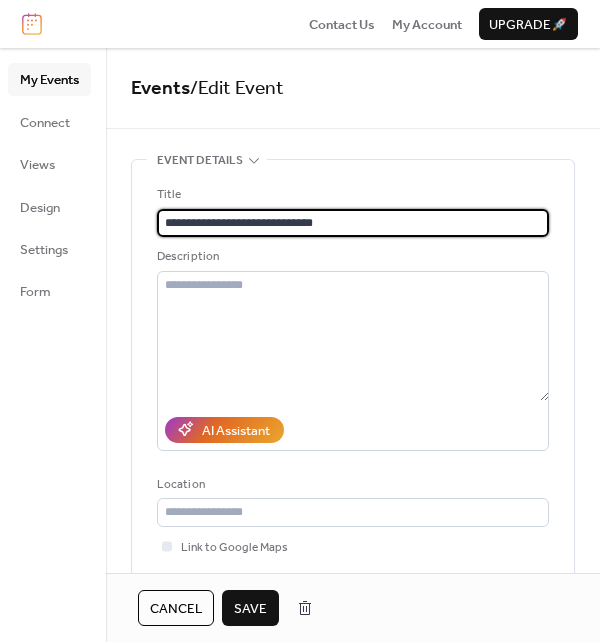 click on "**********" at bounding box center [353, 223] 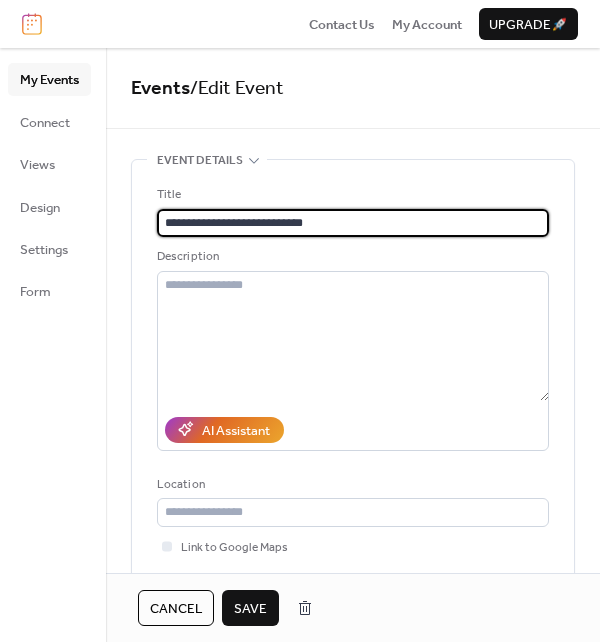 type on "**********" 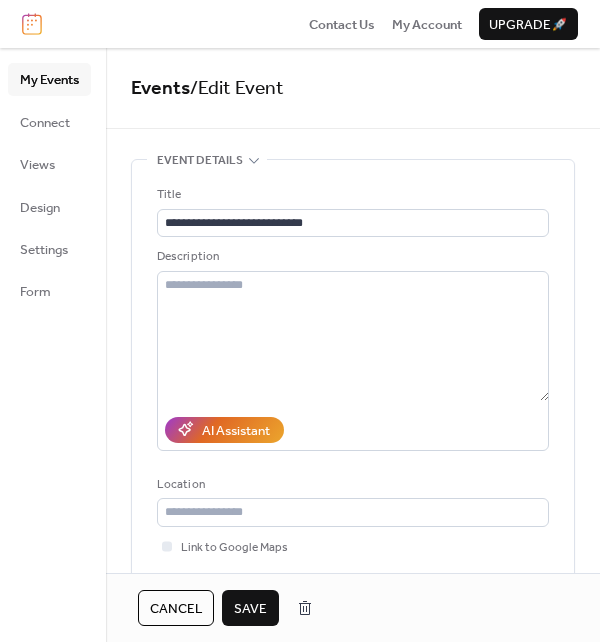 click on "Cancel Save" at bounding box center (353, 607) 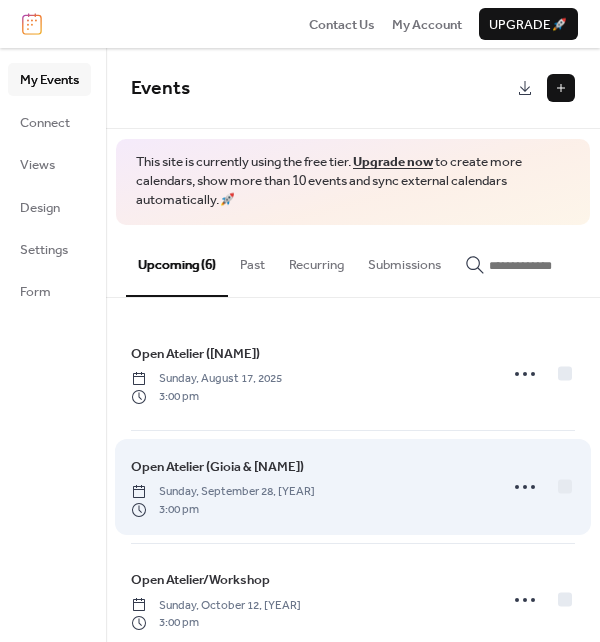scroll, scrollTop: 100, scrollLeft: 0, axis: vertical 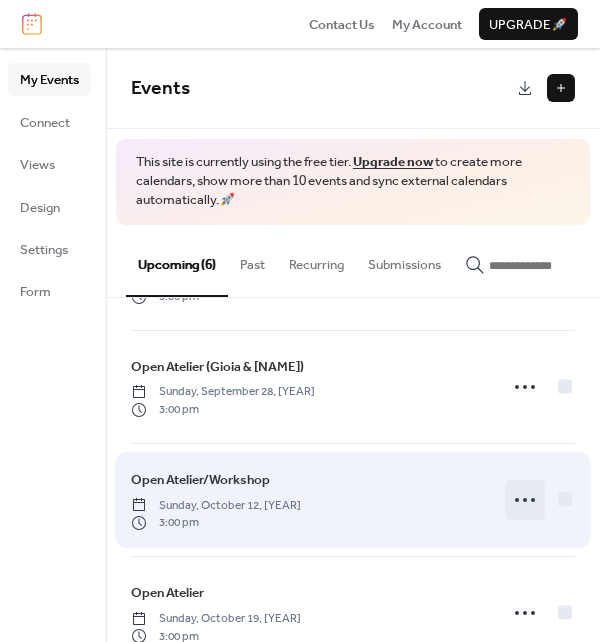 click 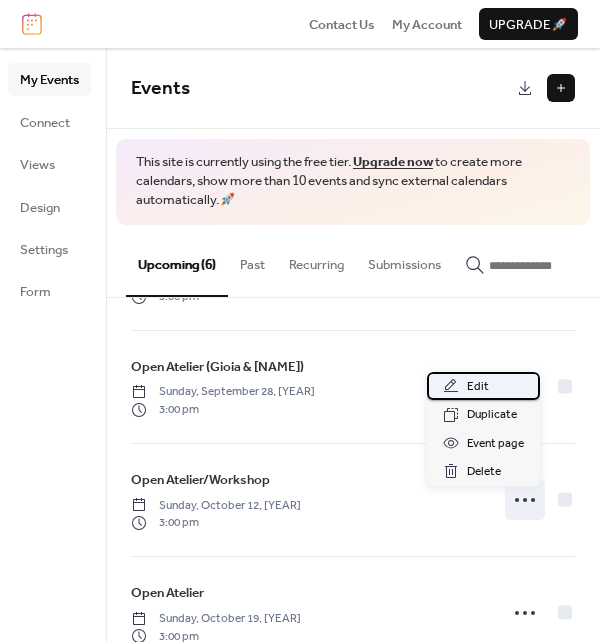 click on "Edit" at bounding box center [483, 386] 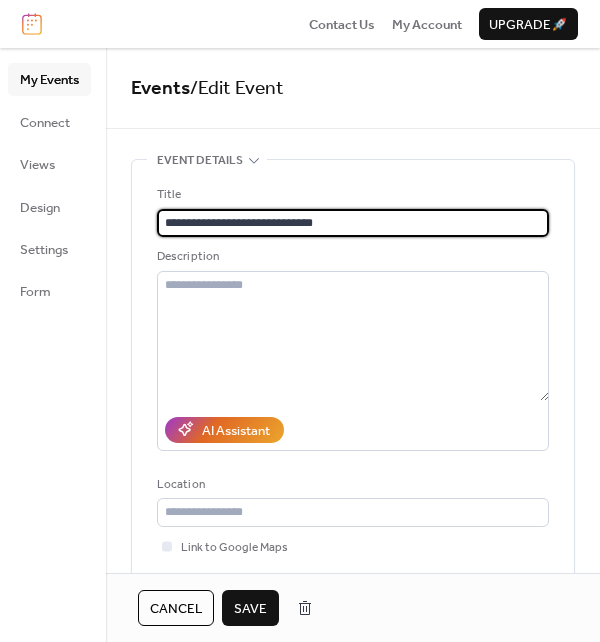 type on "**********" 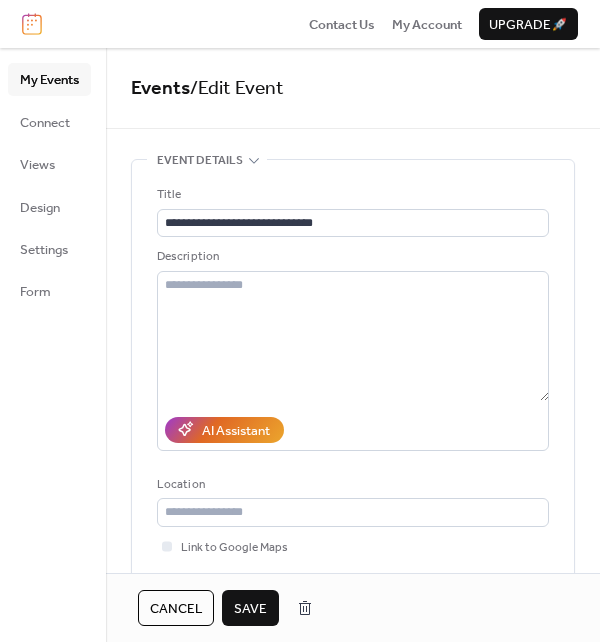 click on "Save" at bounding box center (250, 609) 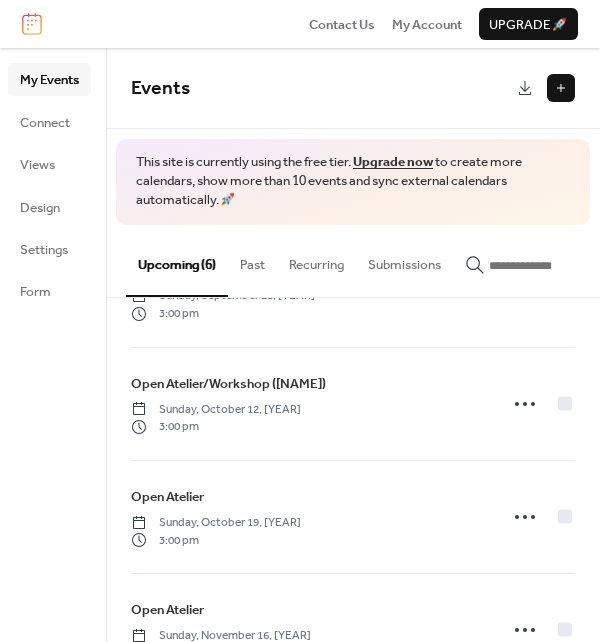 scroll, scrollTop: 200, scrollLeft: 0, axis: vertical 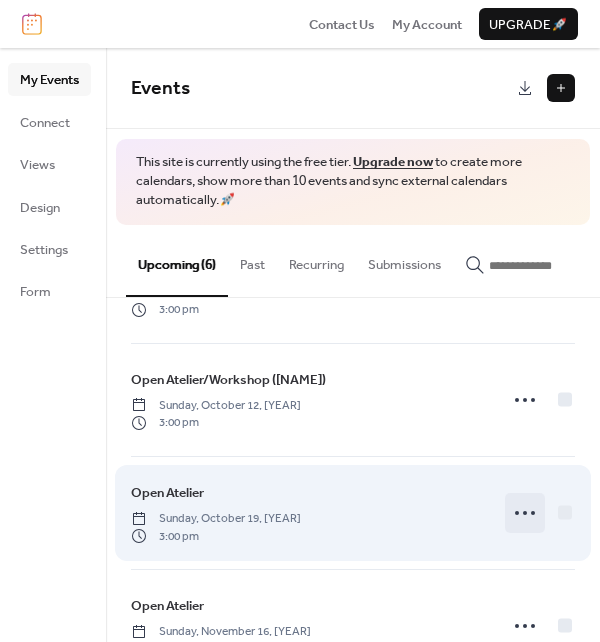 click 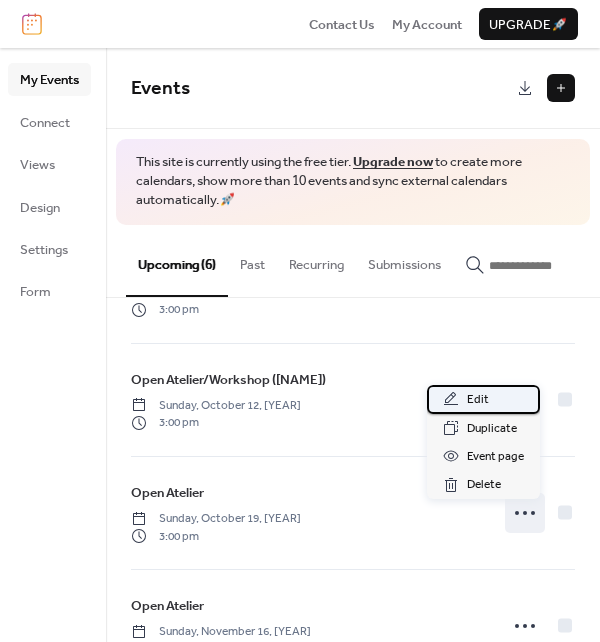 click on "Edit" at bounding box center (483, 399) 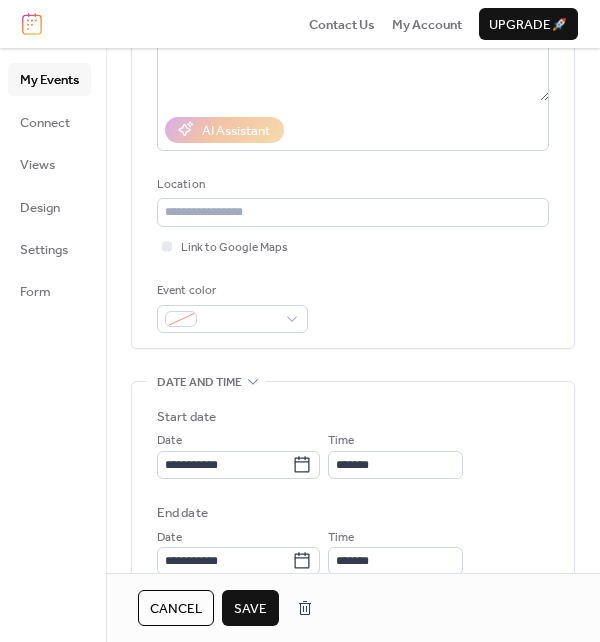 scroll, scrollTop: 0, scrollLeft: 0, axis: both 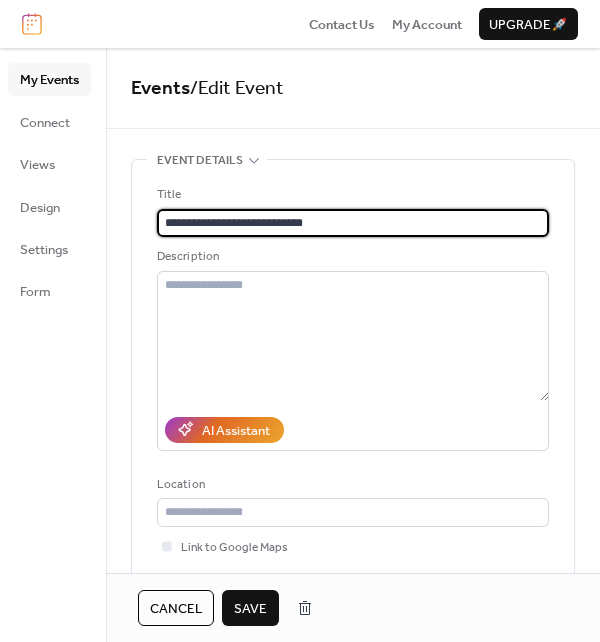 type on "**********" 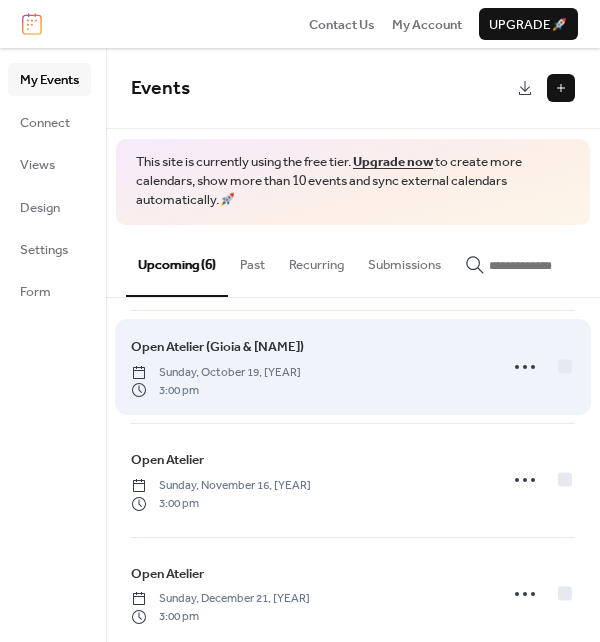scroll, scrollTop: 379, scrollLeft: 0, axis: vertical 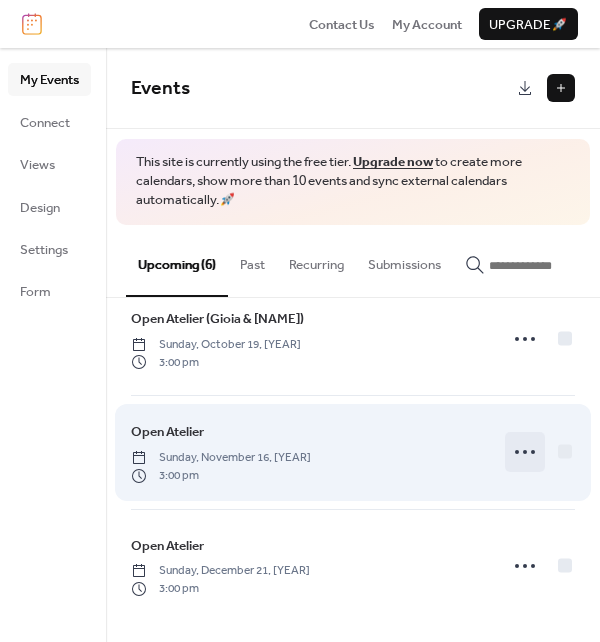 click 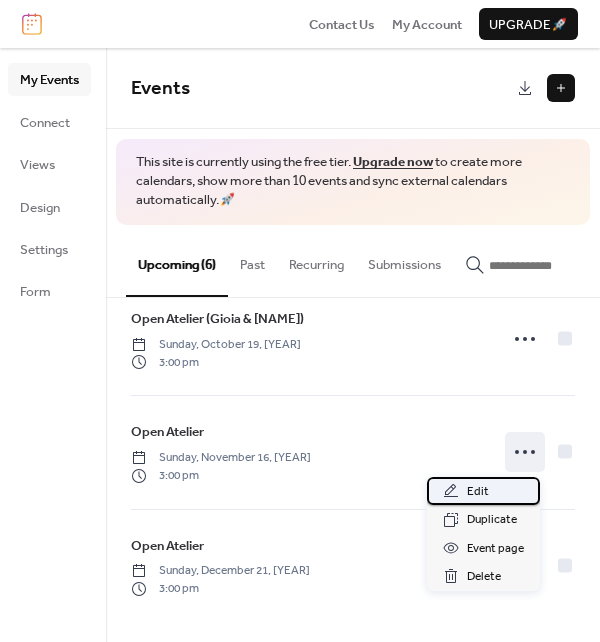click on "Edit" at bounding box center (483, 491) 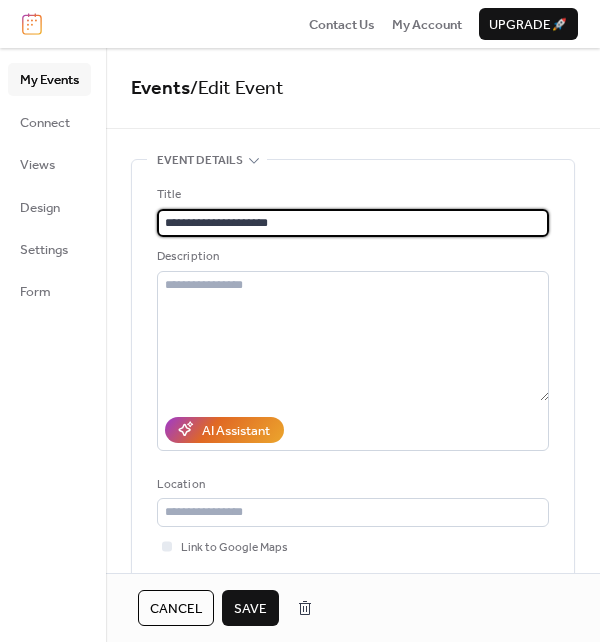 type on "**********" 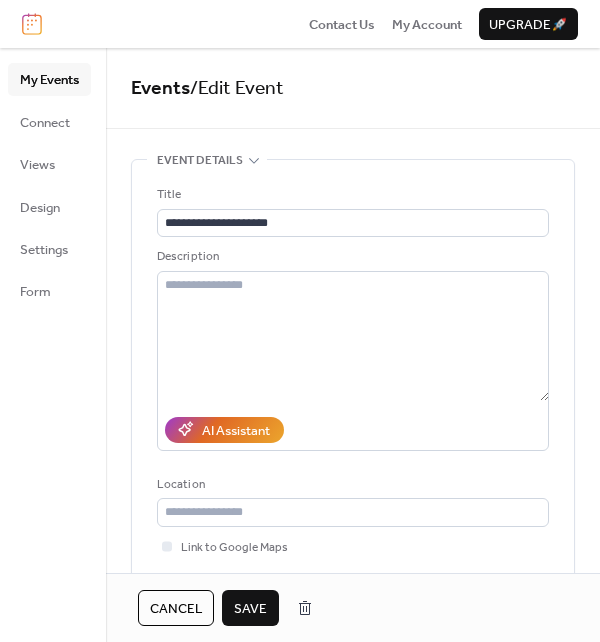 click on "Save" at bounding box center (250, 609) 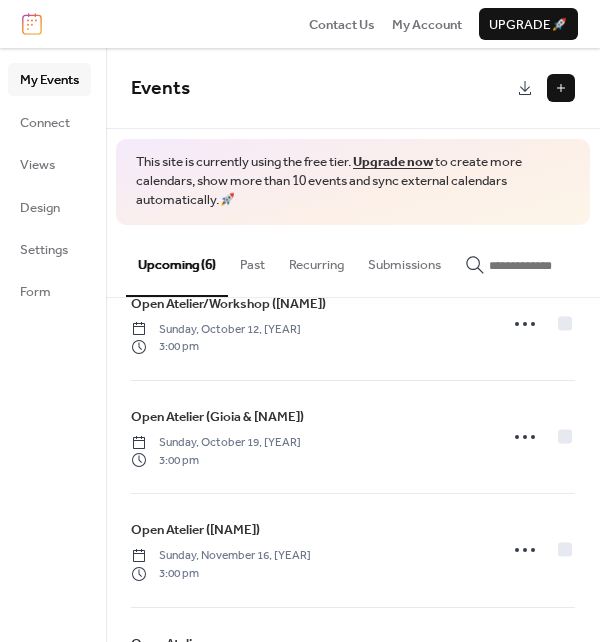 scroll, scrollTop: 379, scrollLeft: 0, axis: vertical 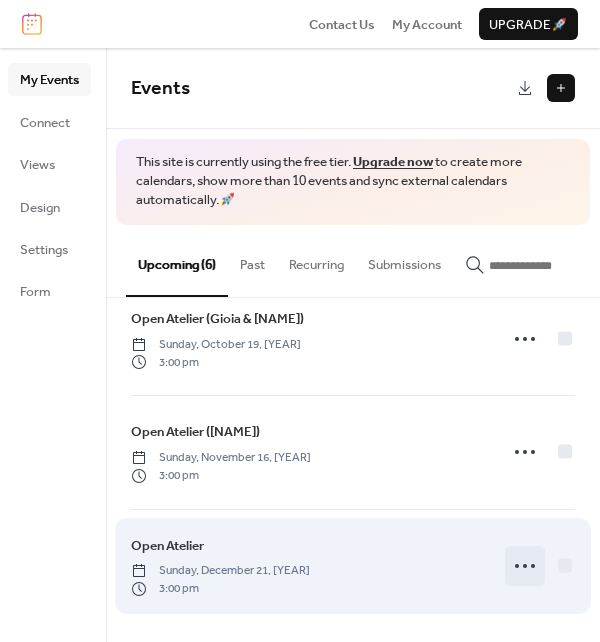 click 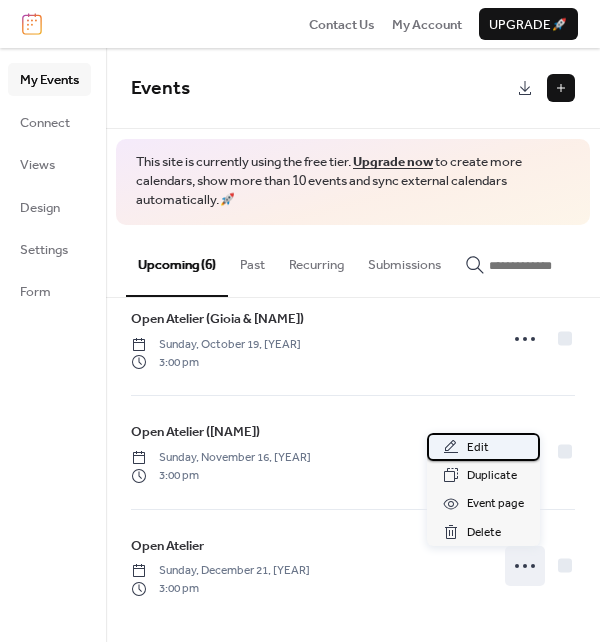 click on "Edit" at bounding box center (483, 447) 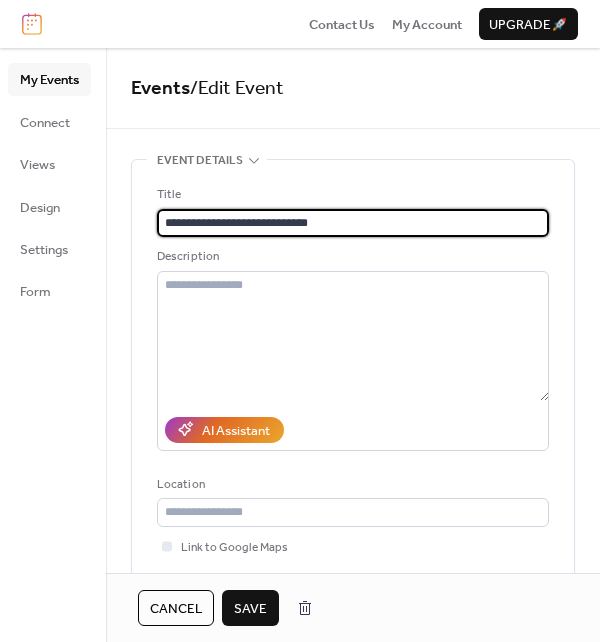 type on "**********" 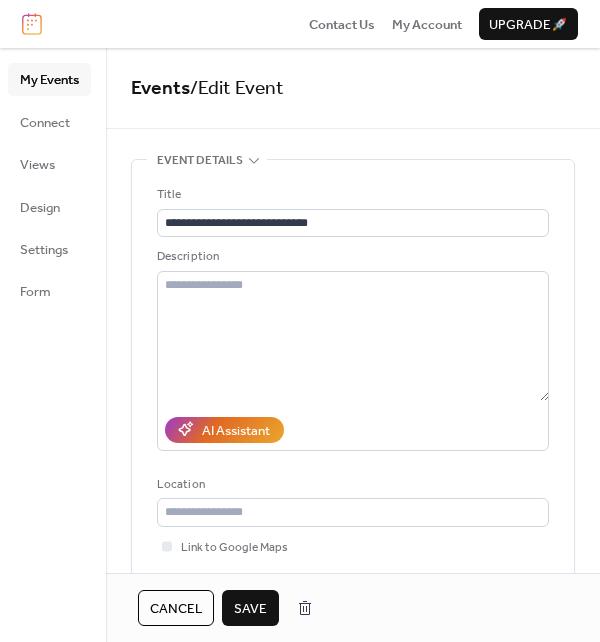 click on "Save" at bounding box center [250, 609] 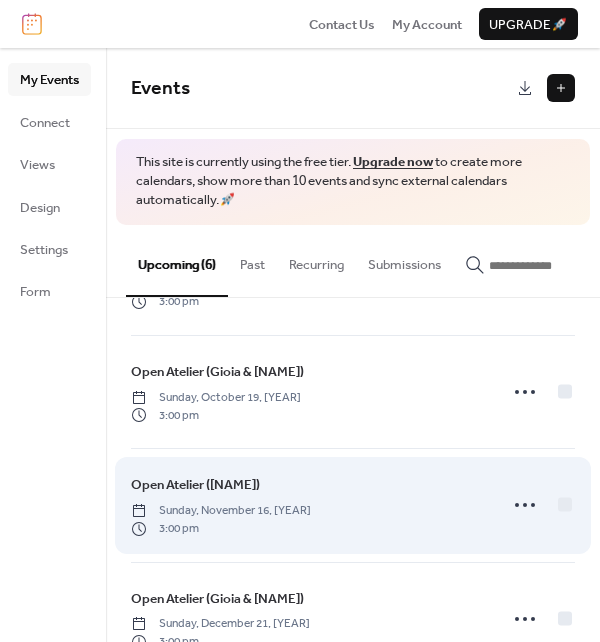 scroll, scrollTop: 379, scrollLeft: 0, axis: vertical 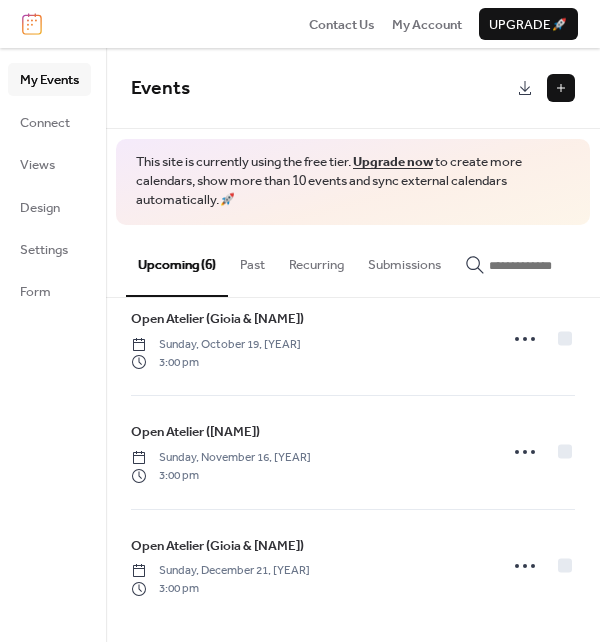 click at bounding box center (561, 88) 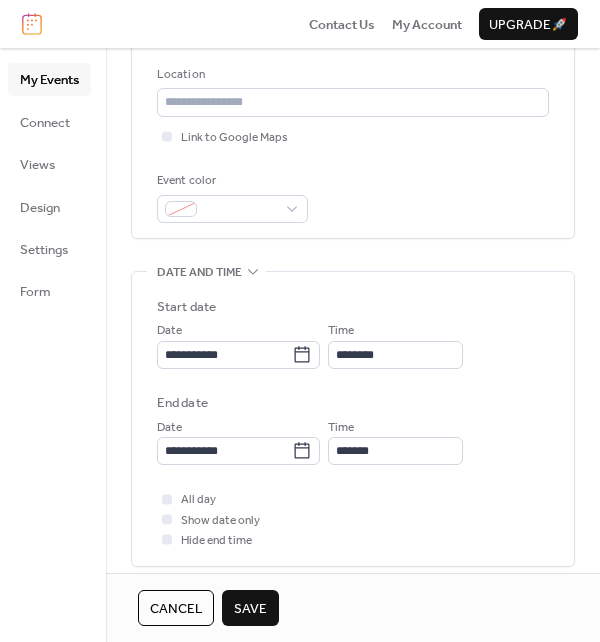 scroll, scrollTop: 400, scrollLeft: 0, axis: vertical 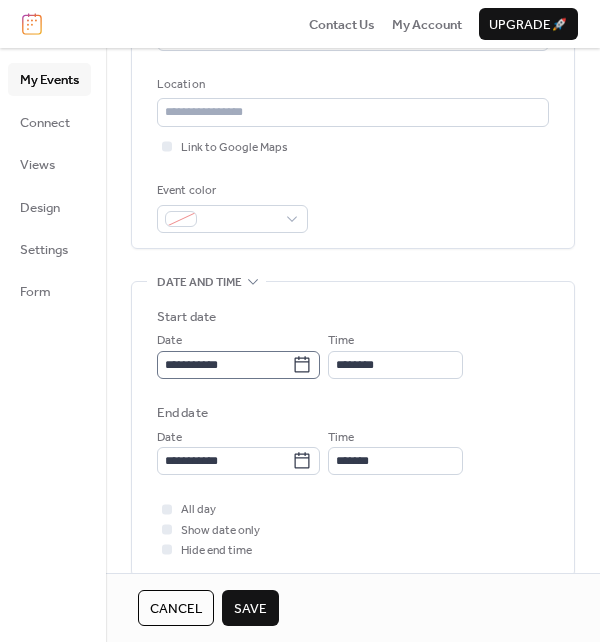 type on "**********" 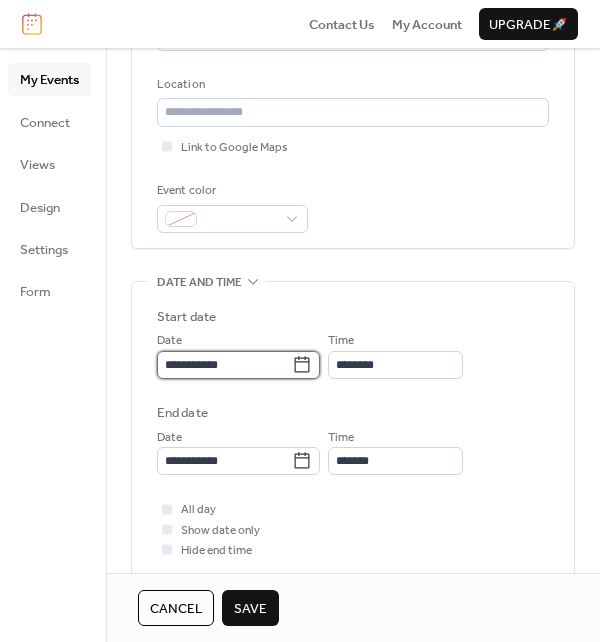 click on "**********" at bounding box center [224, 365] 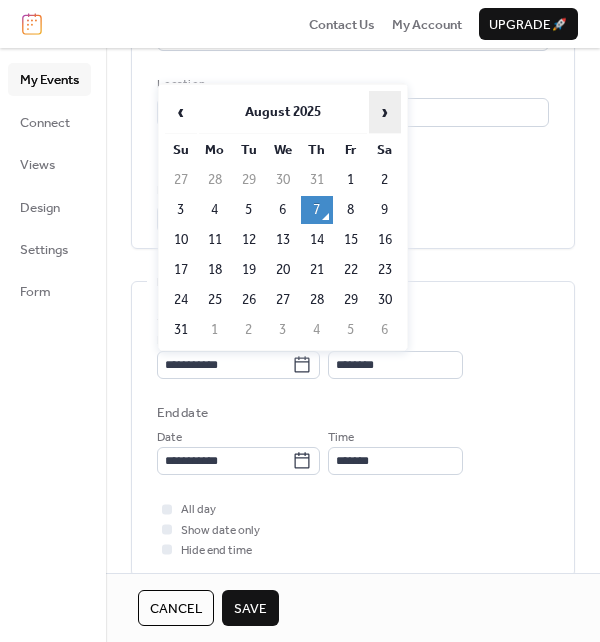 click on "›" at bounding box center (385, 112) 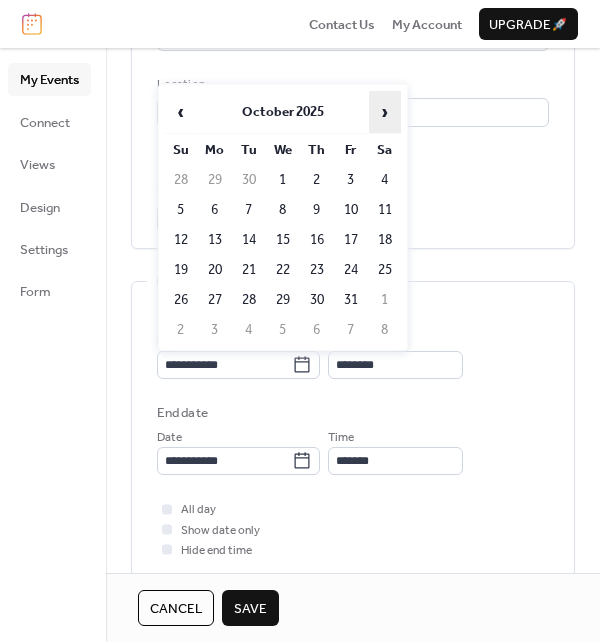 click on "›" at bounding box center [385, 112] 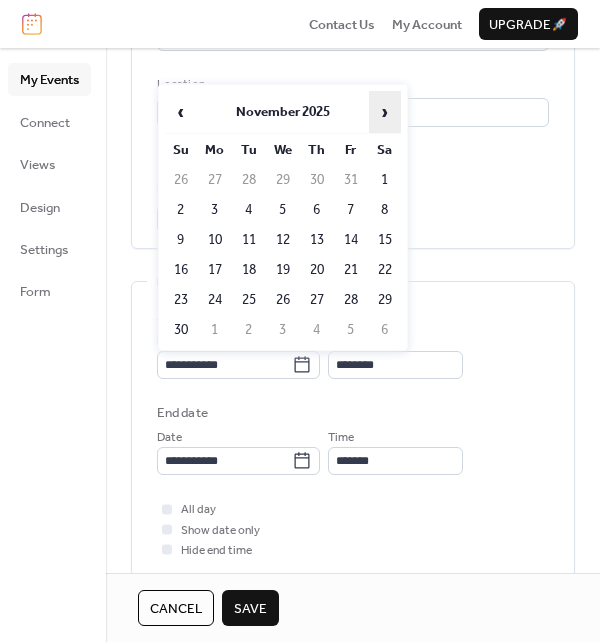 click on "›" at bounding box center [385, 112] 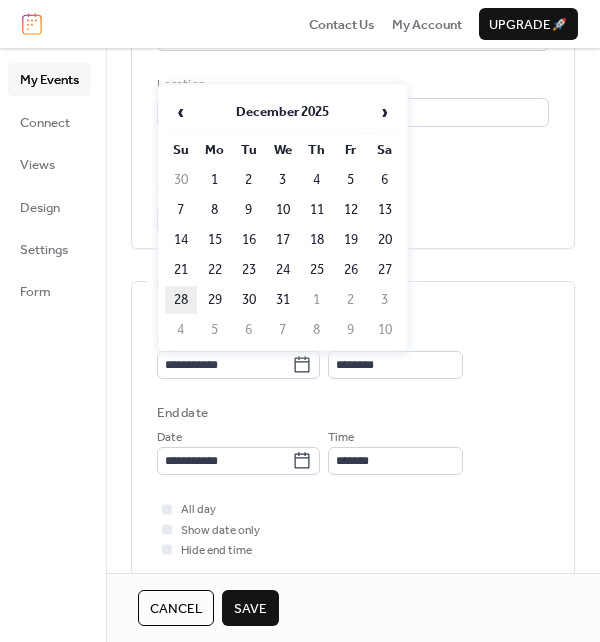 click on "28" at bounding box center [181, 300] 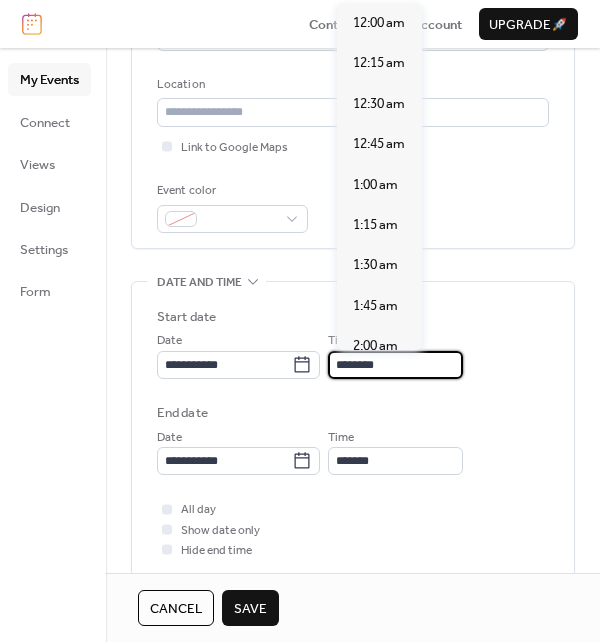 click on "********" at bounding box center [395, 365] 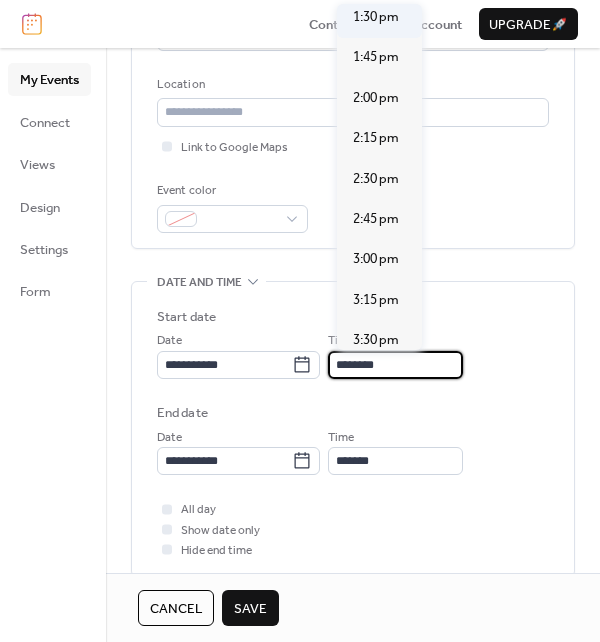 scroll, scrollTop: 2239, scrollLeft: 0, axis: vertical 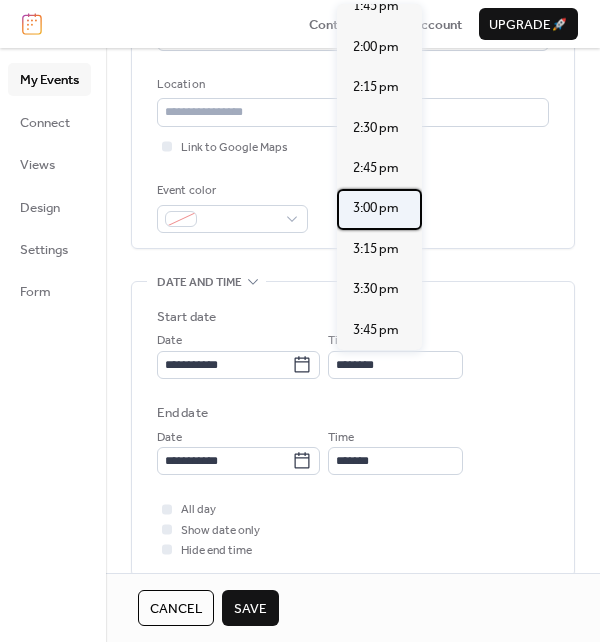 click on "3:00 pm" at bounding box center [376, 208] 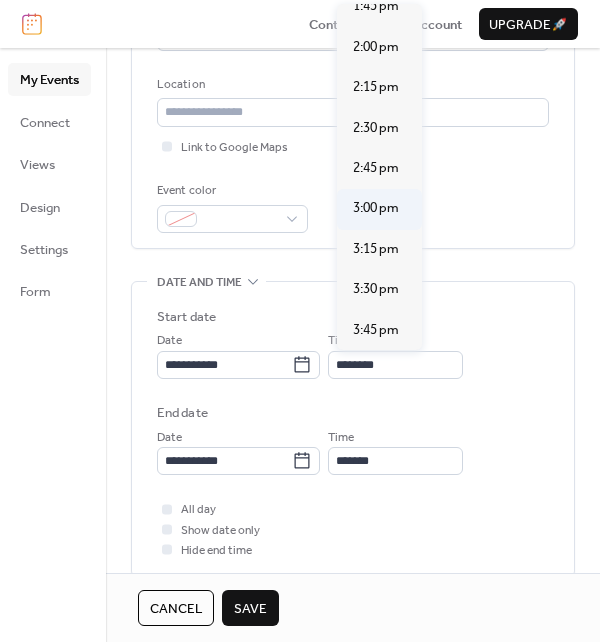 type on "*******" 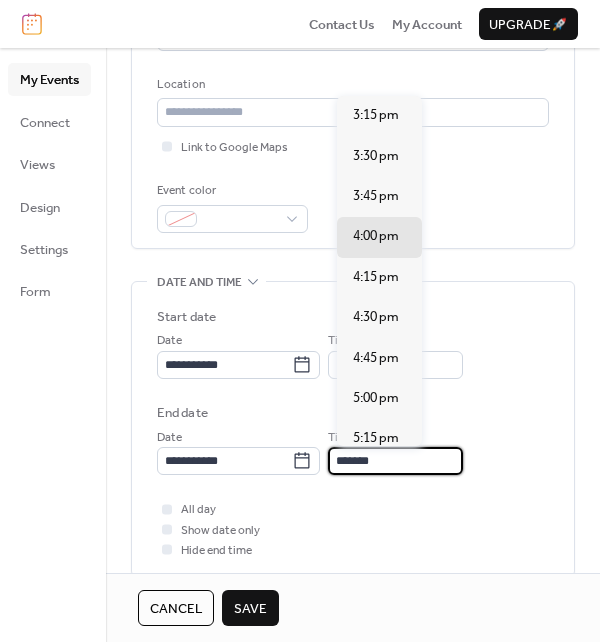 click on "*******" at bounding box center (395, 461) 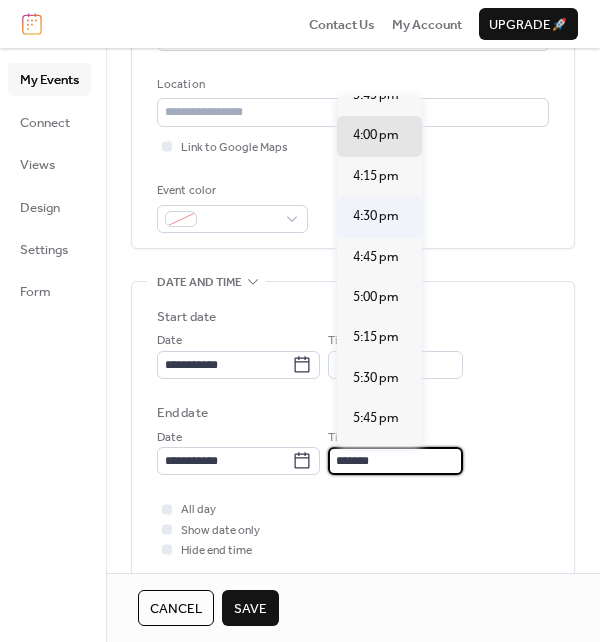 scroll, scrollTop: 200, scrollLeft: 0, axis: vertical 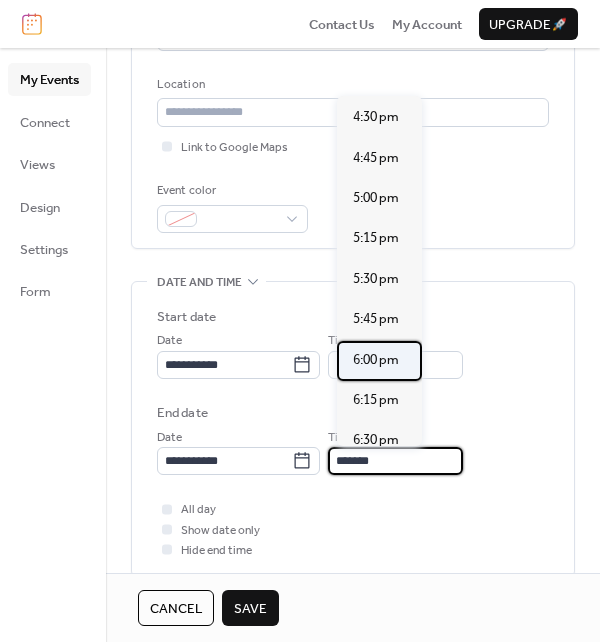 click on "6:00 pm" at bounding box center [376, 360] 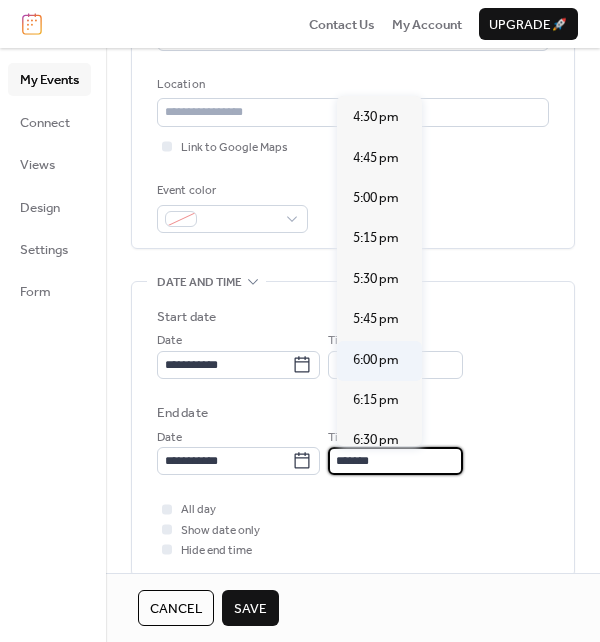 type on "*******" 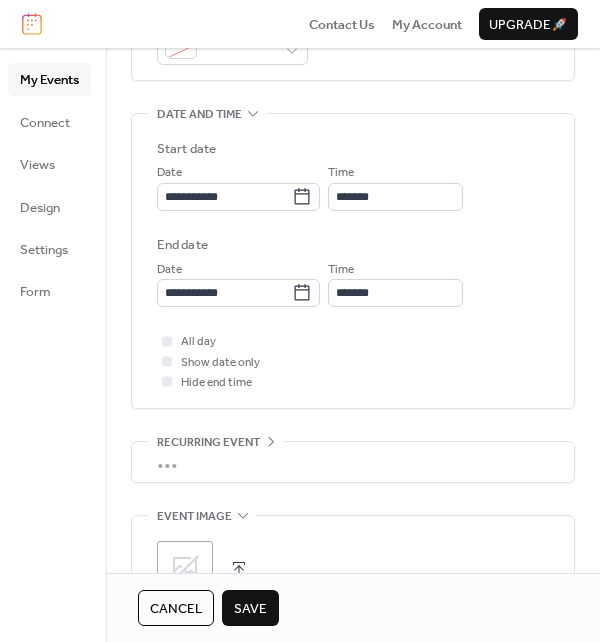 scroll, scrollTop: 600, scrollLeft: 0, axis: vertical 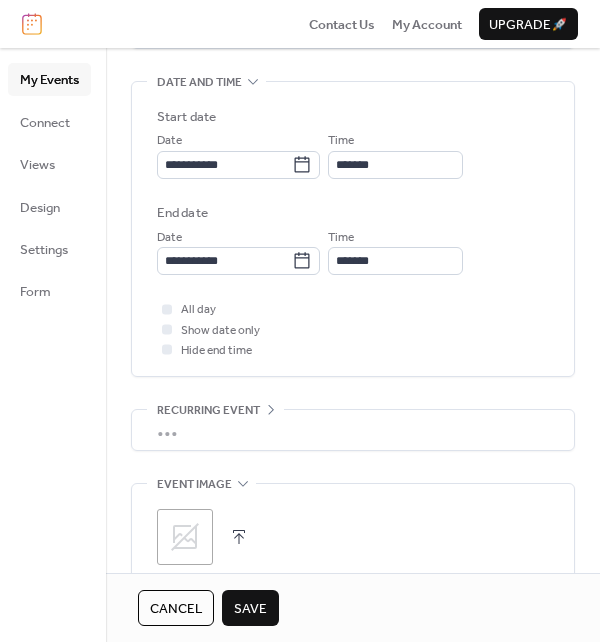 click on "Save" at bounding box center (250, 609) 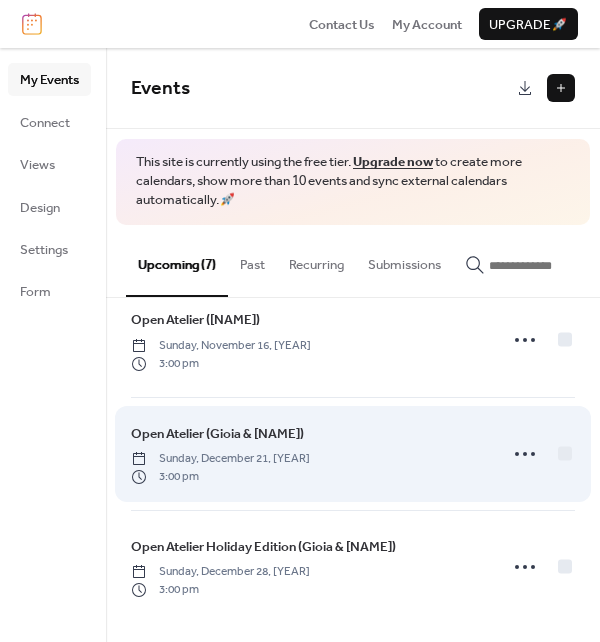scroll, scrollTop: 492, scrollLeft: 0, axis: vertical 